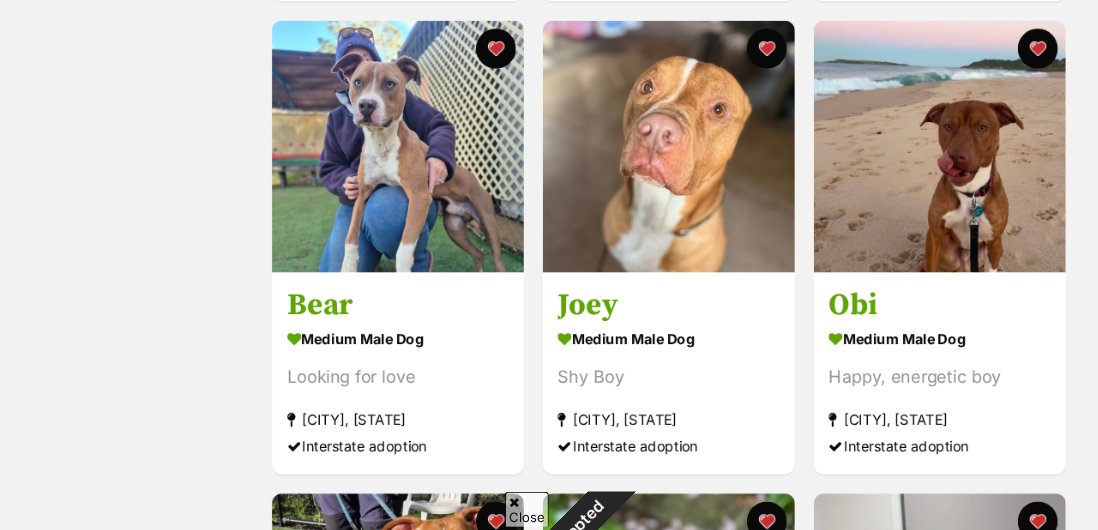 scroll, scrollTop: 0, scrollLeft: 0, axis: both 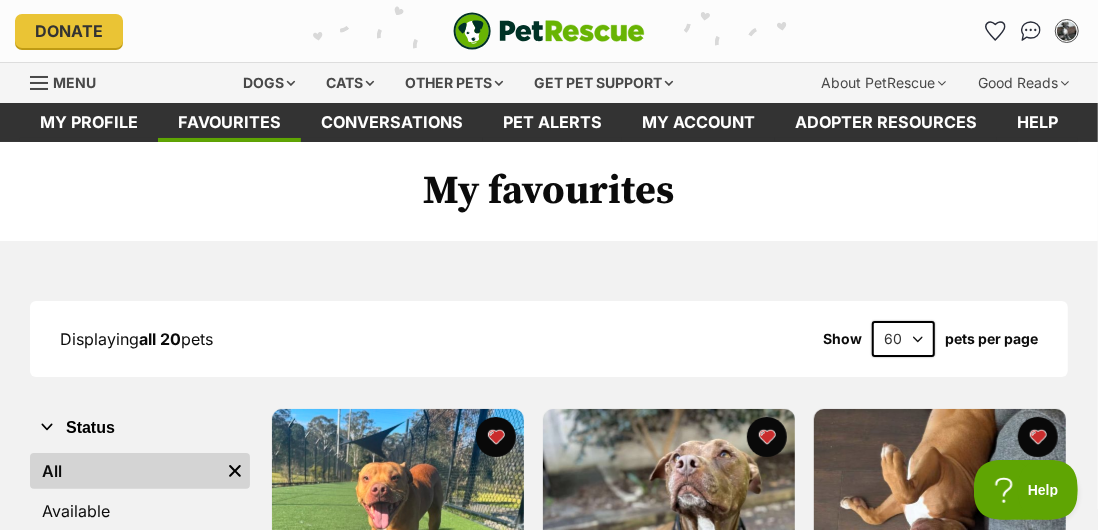 click on "My profile" at bounding box center [89, 122] 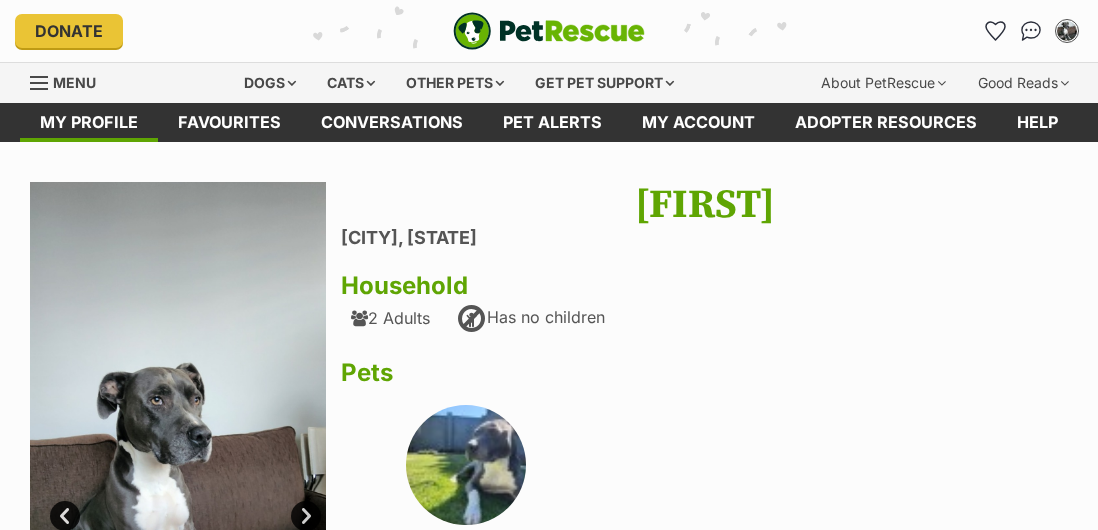 scroll, scrollTop: 0, scrollLeft: 0, axis: both 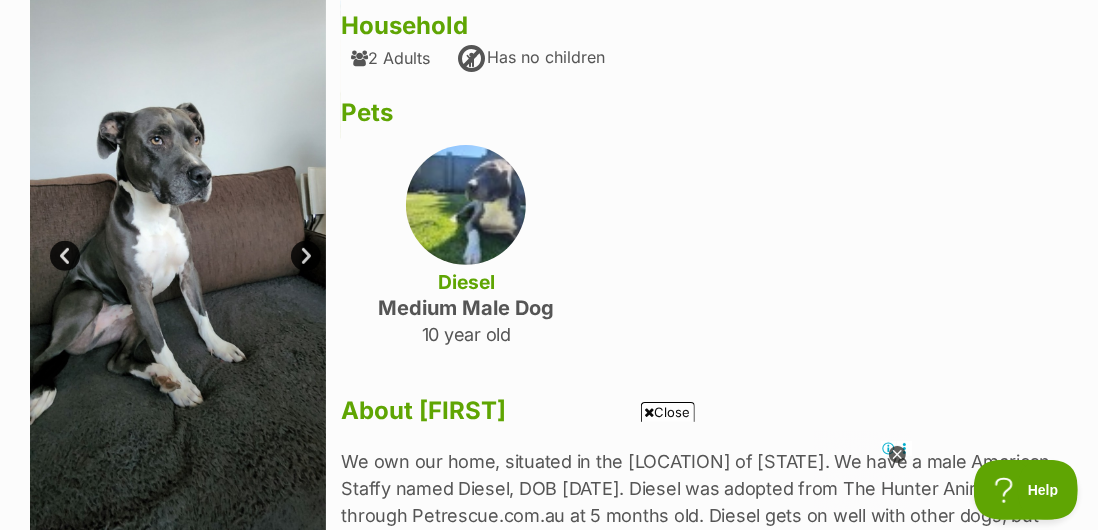click on "Next" at bounding box center (306, 256) 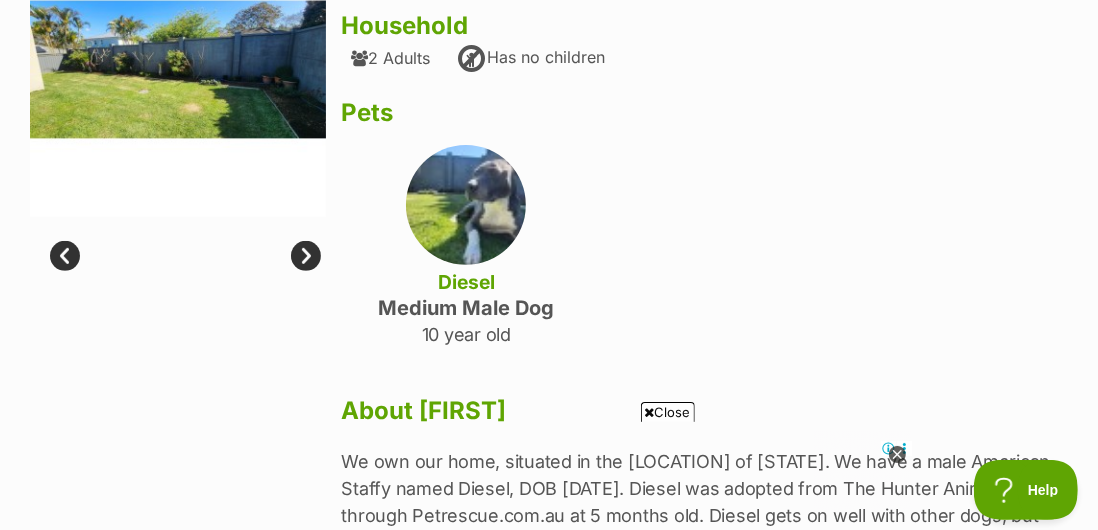 click on "Next" at bounding box center [306, 256] 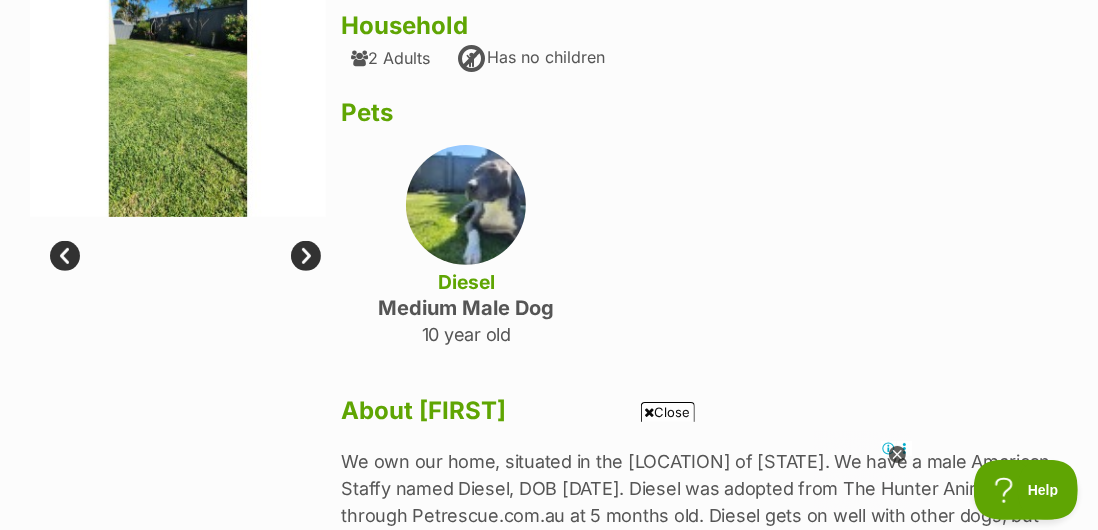 click on "Next" at bounding box center (306, 256) 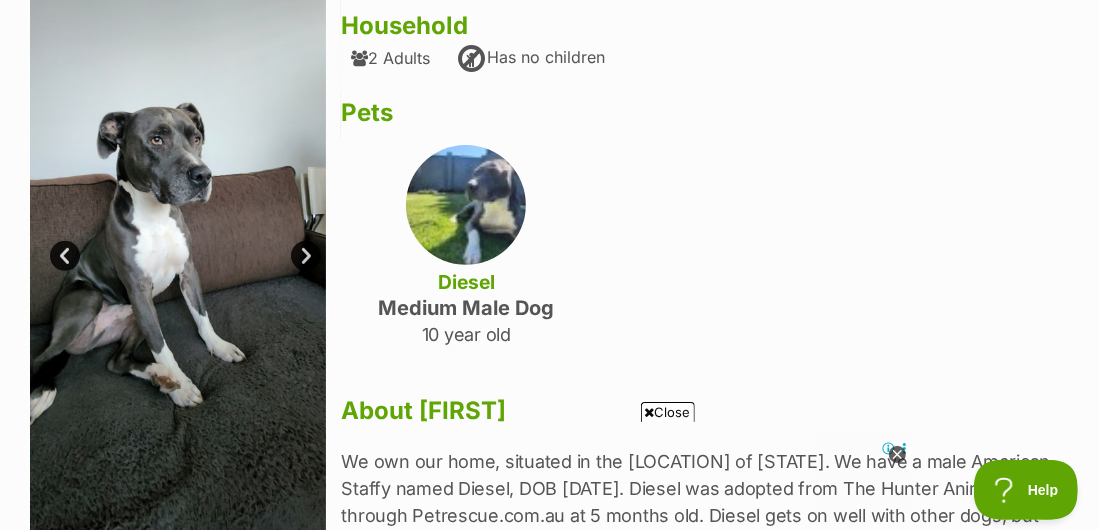 click on "Next" at bounding box center [306, 256] 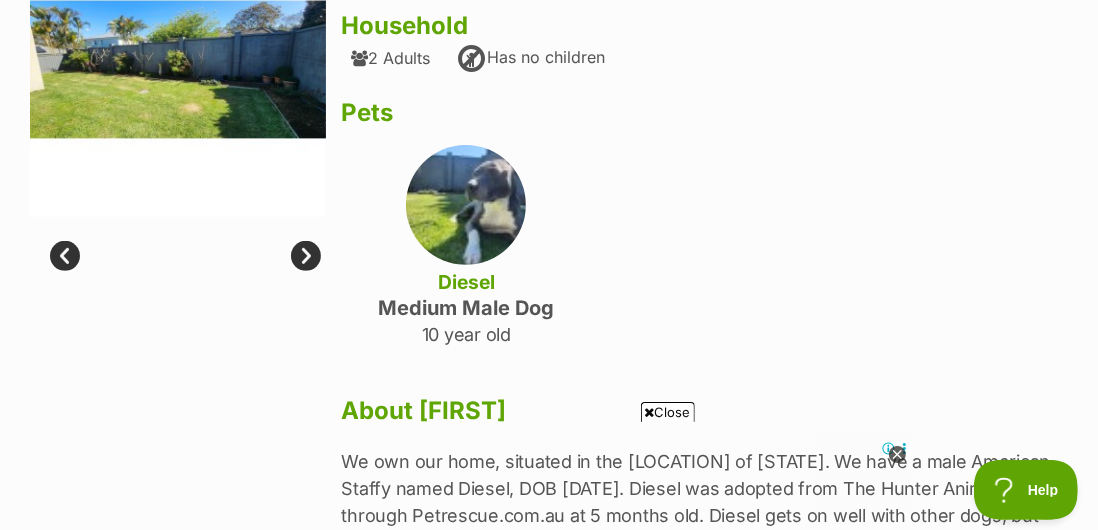 click at bounding box center [178, 70] 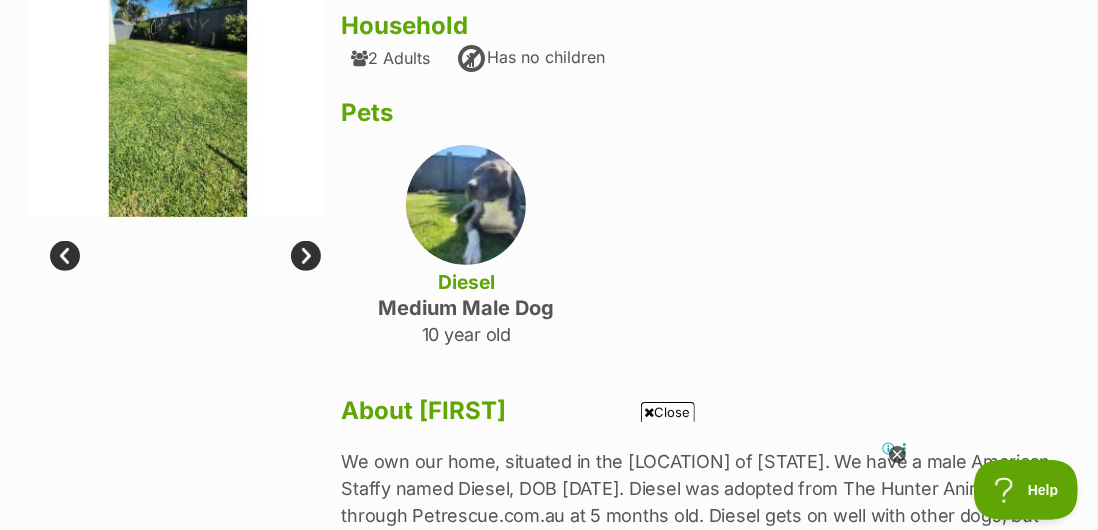 click at bounding box center [178, 70] 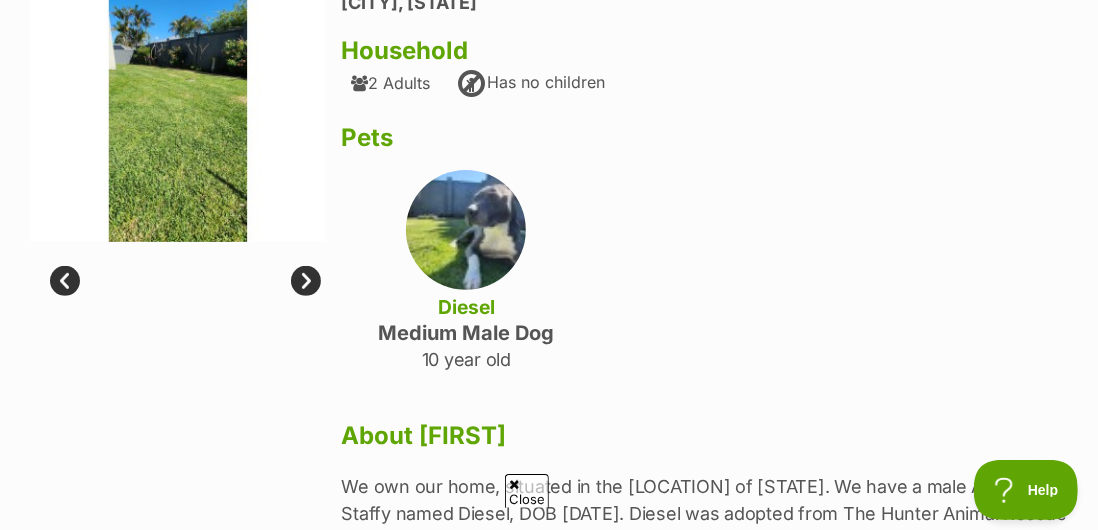 scroll, scrollTop: 0, scrollLeft: 0, axis: both 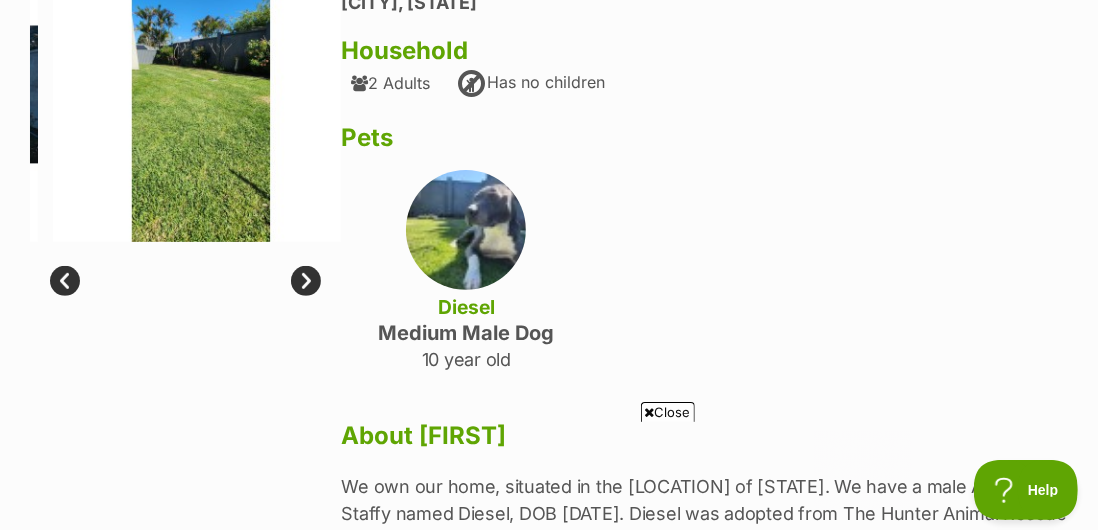 click on "Next" at bounding box center [306, 281] 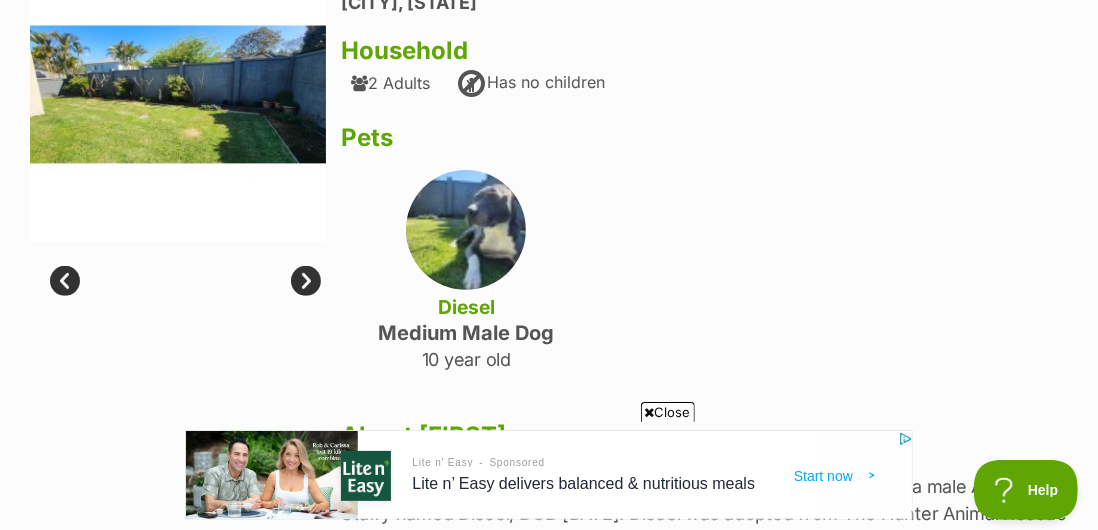 scroll, scrollTop: 0, scrollLeft: 0, axis: both 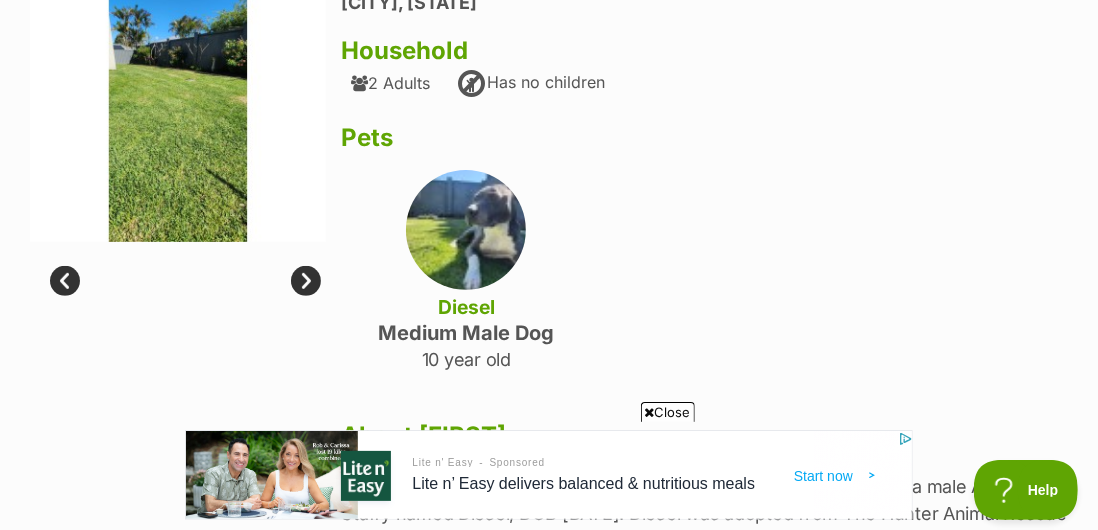 click on "Next" at bounding box center [306, 281] 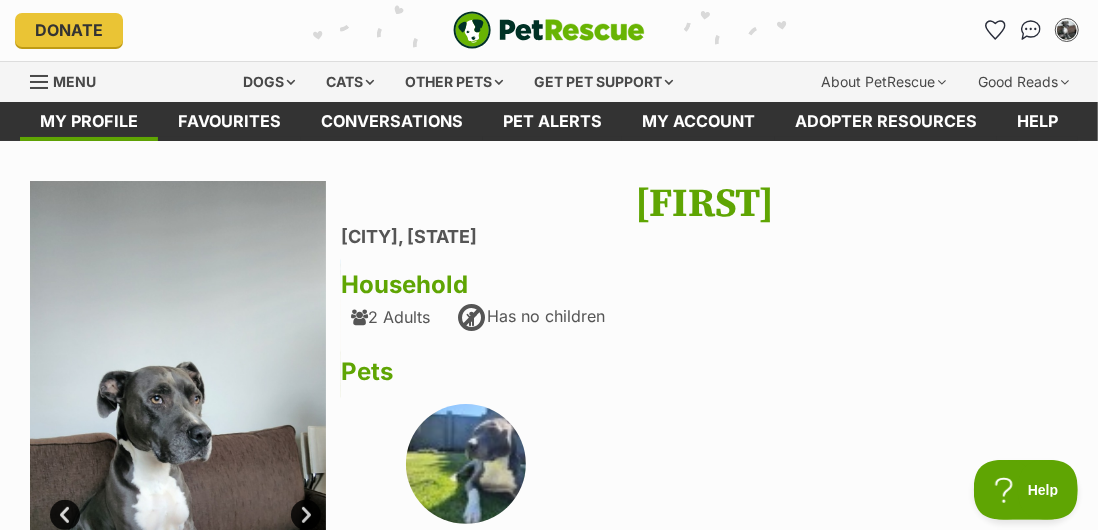 scroll, scrollTop: 0, scrollLeft: 0, axis: both 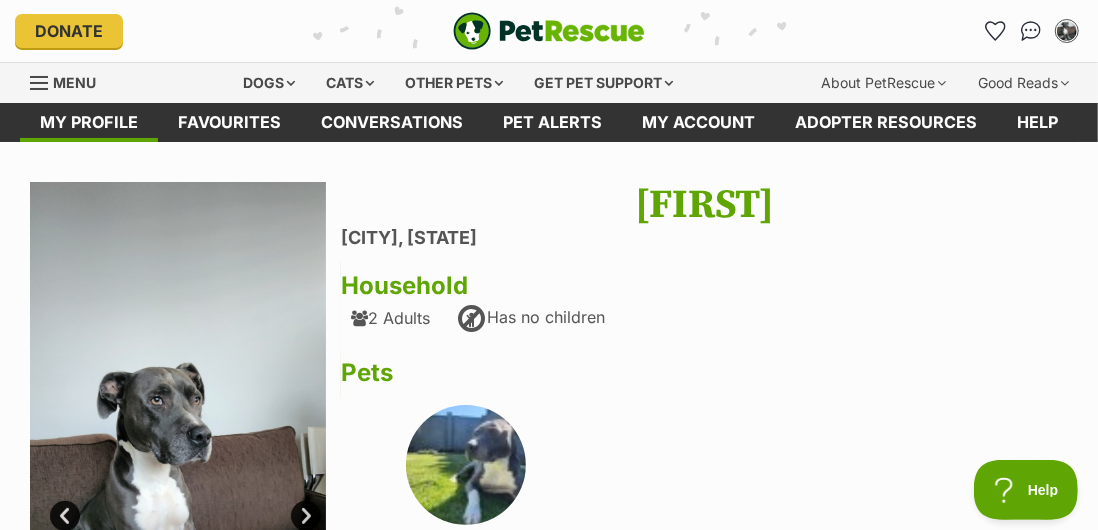 click 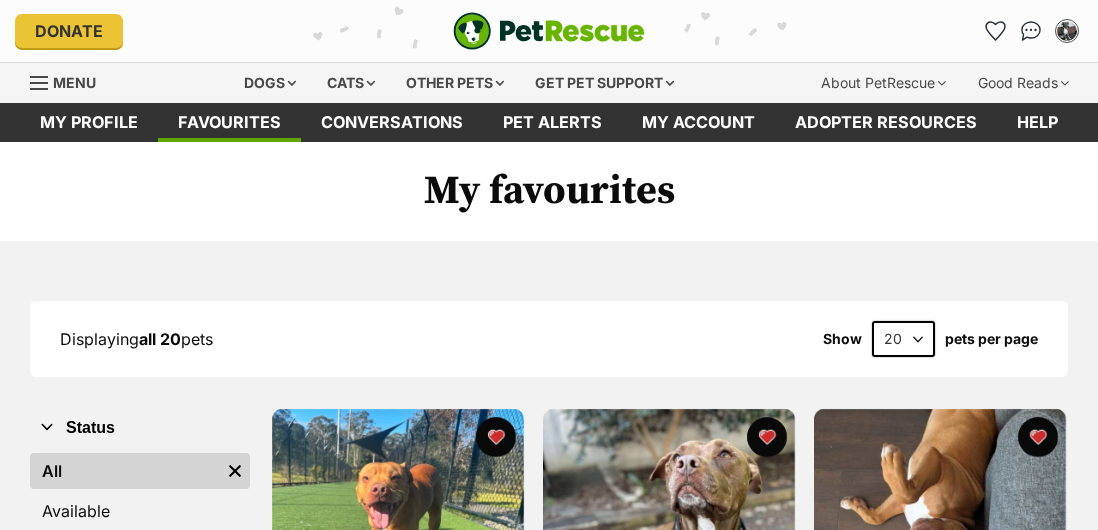 scroll, scrollTop: 0, scrollLeft: 0, axis: both 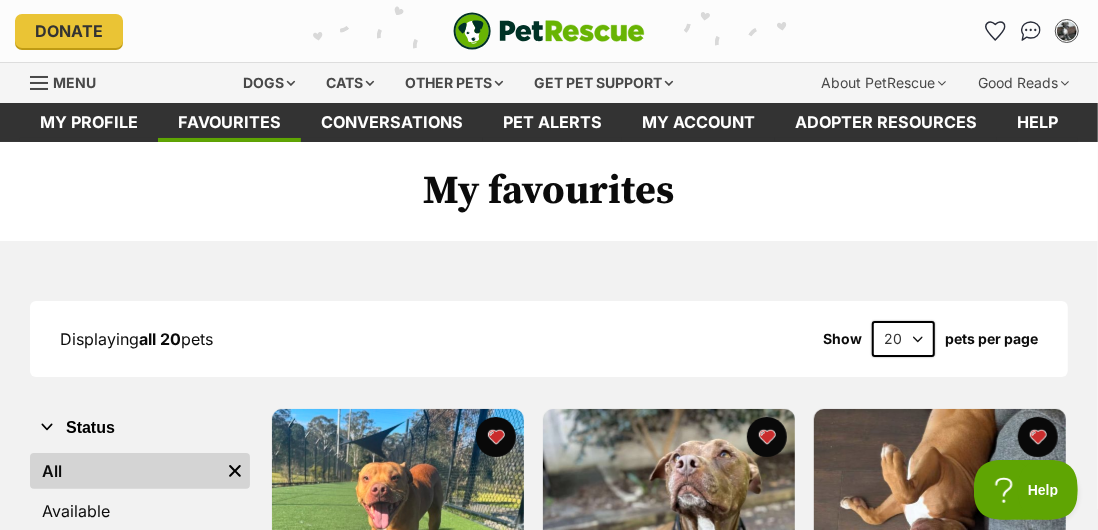 click on "My profile" at bounding box center [89, 122] 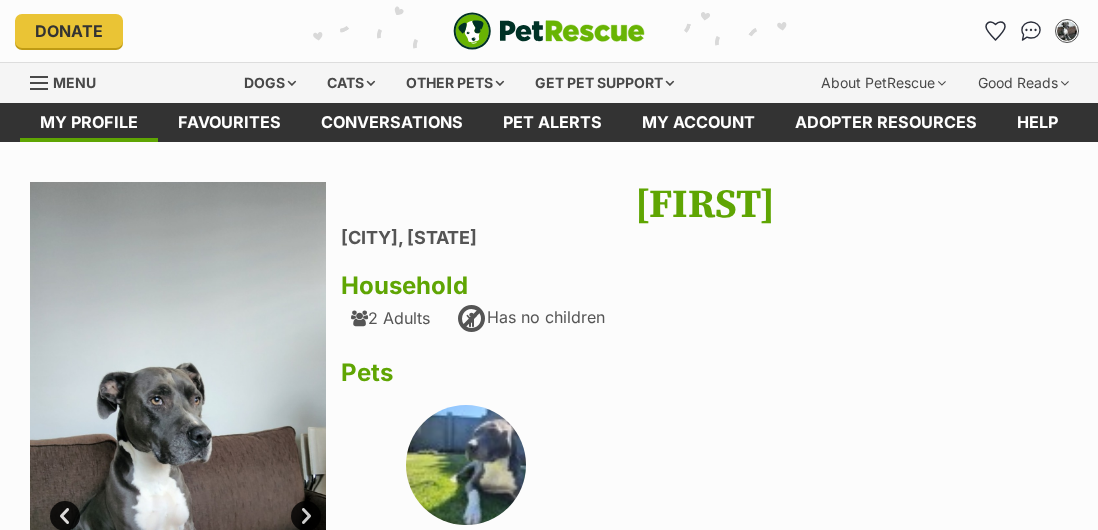 scroll, scrollTop: 0, scrollLeft: 0, axis: both 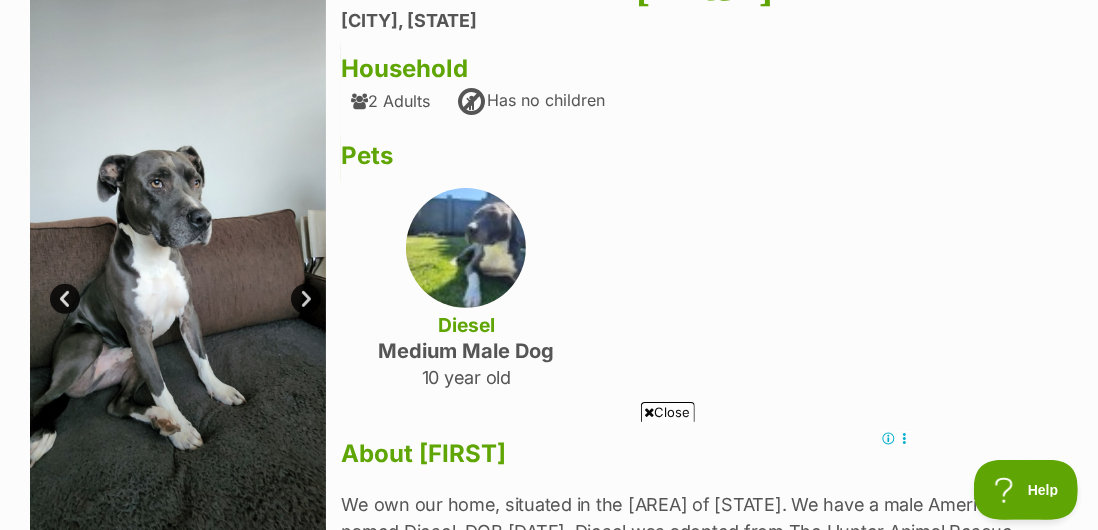 click on "Close" at bounding box center (668, 412) 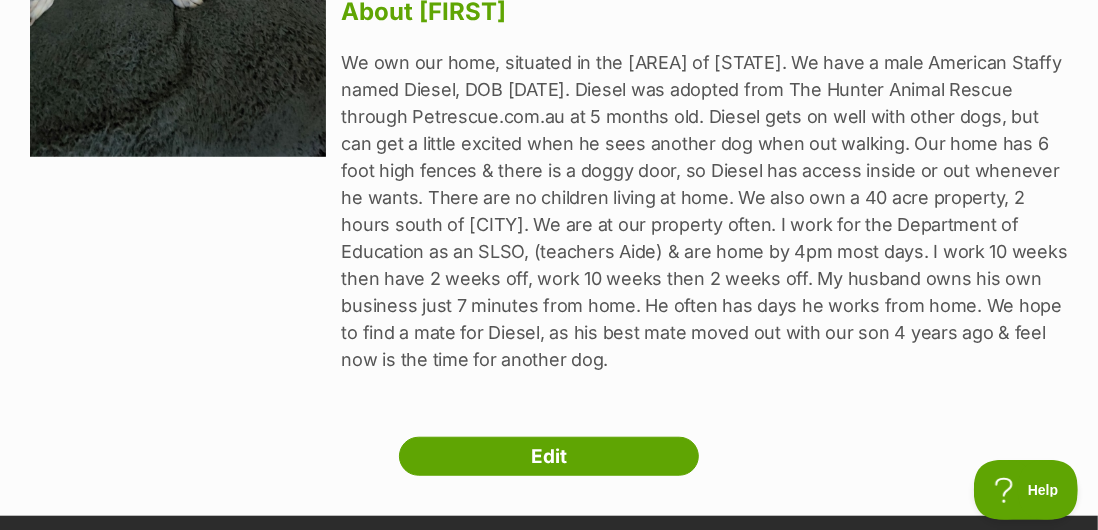 click on "Edit" at bounding box center (549, 457) 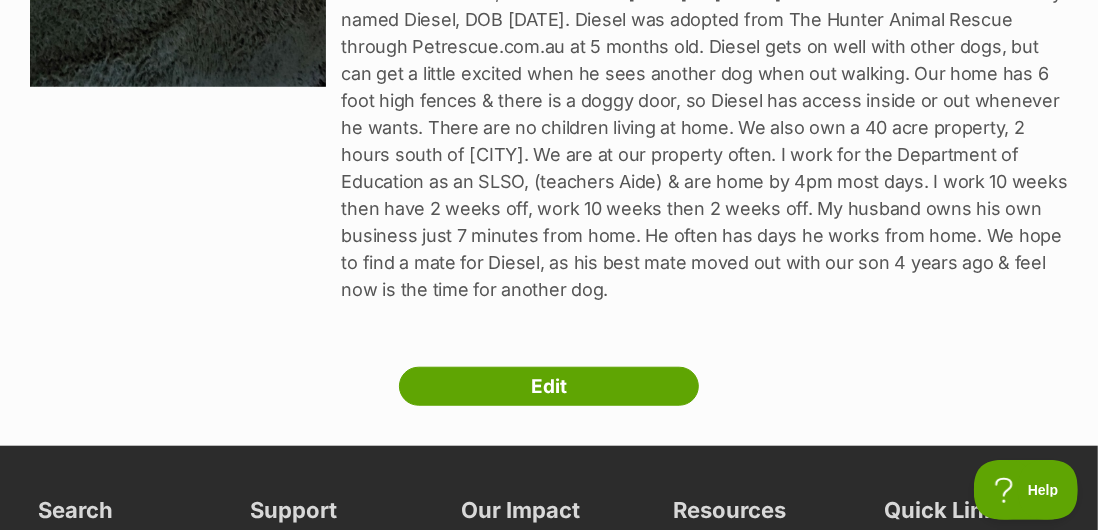 scroll, scrollTop: 743, scrollLeft: 0, axis: vertical 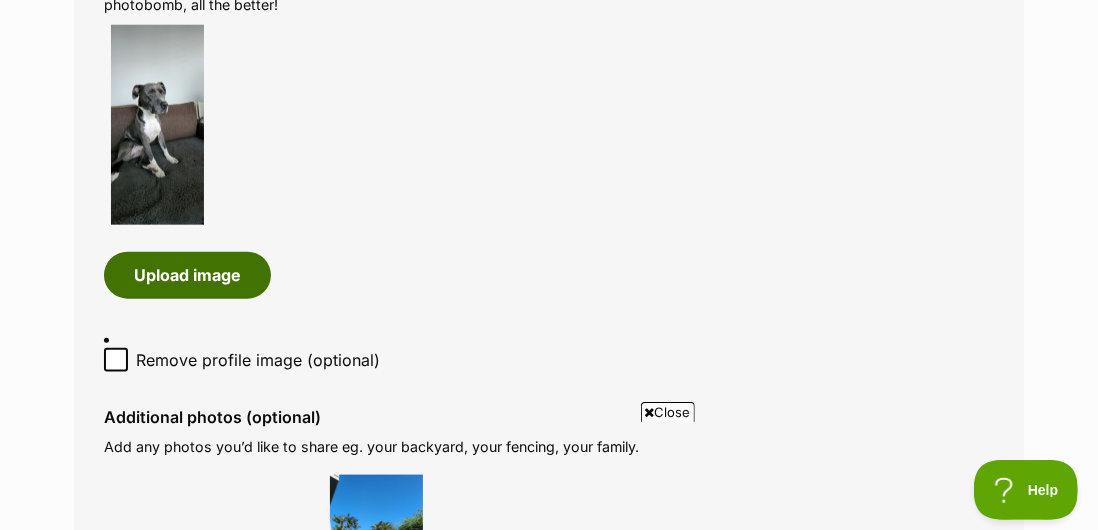 click on "Upload image" at bounding box center [187, 275] 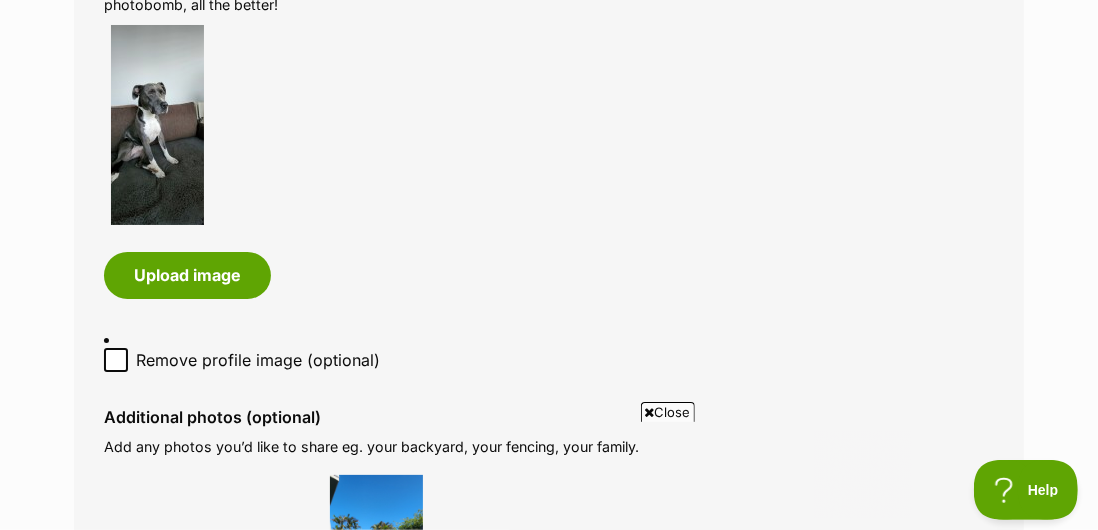 scroll, scrollTop: 0, scrollLeft: 0, axis: both 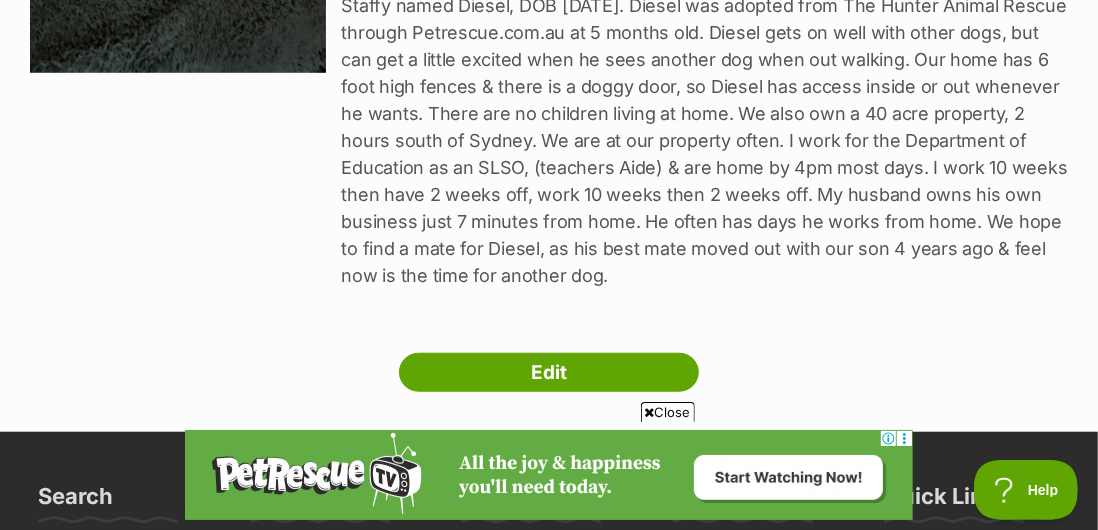 click on "Close" at bounding box center (668, 412) 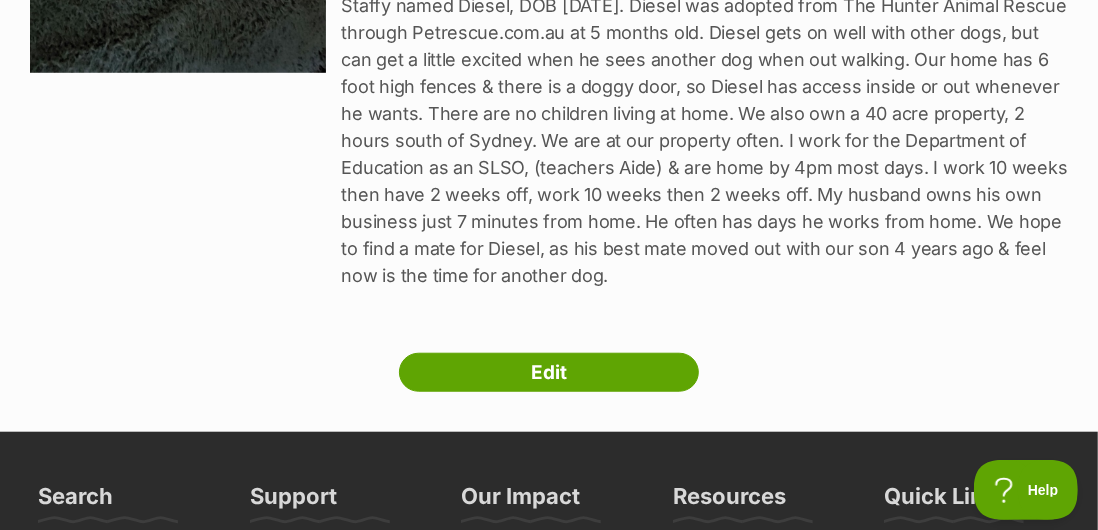 click on "Edit" at bounding box center (549, 373) 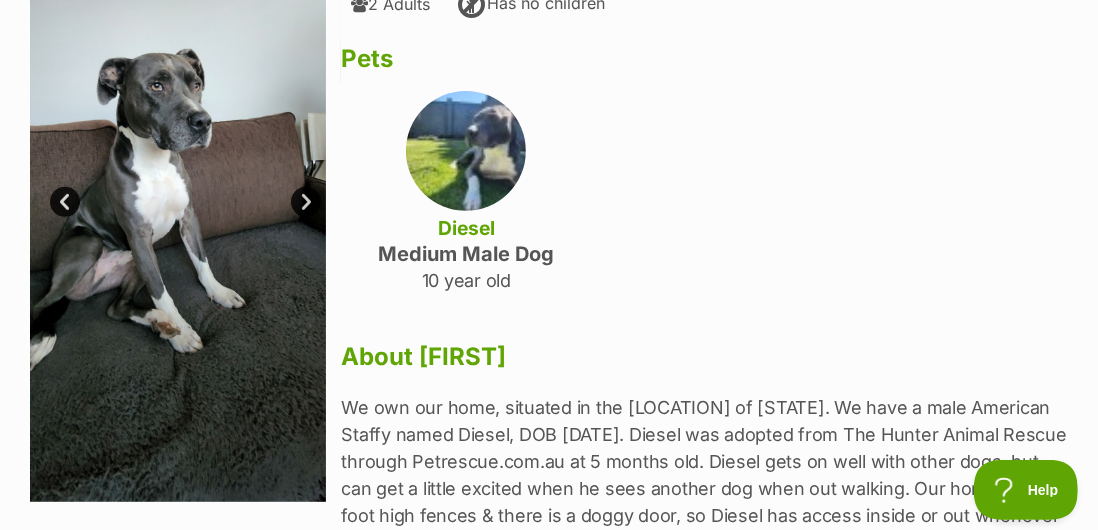 scroll, scrollTop: 314, scrollLeft: 0, axis: vertical 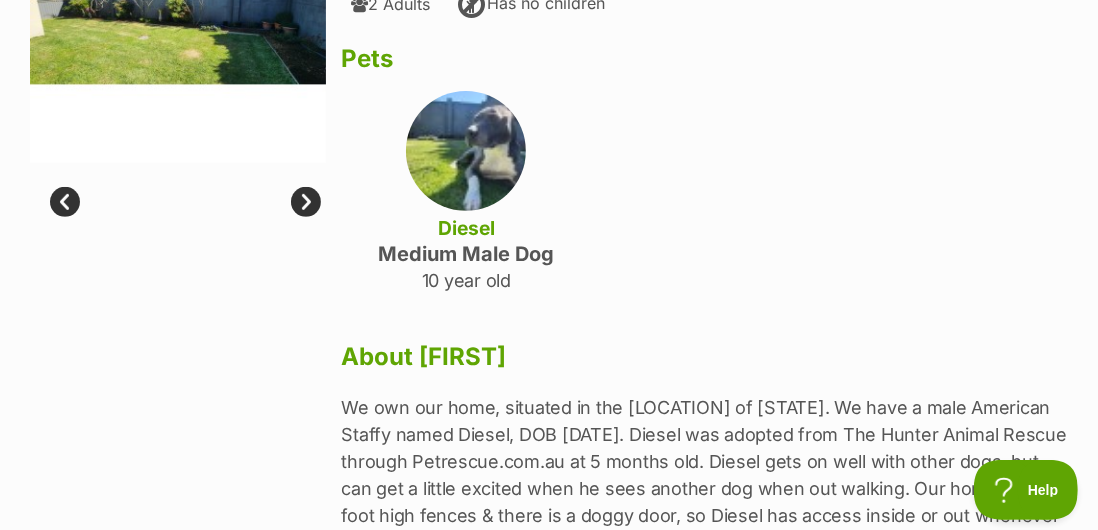 click on "Next" at bounding box center [306, 202] 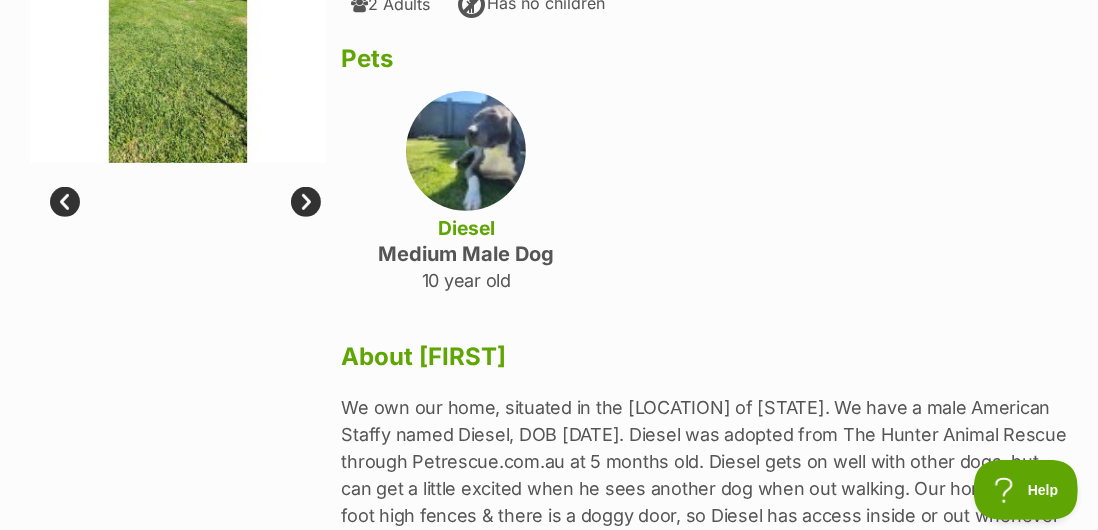 click on "Next" at bounding box center (306, 202) 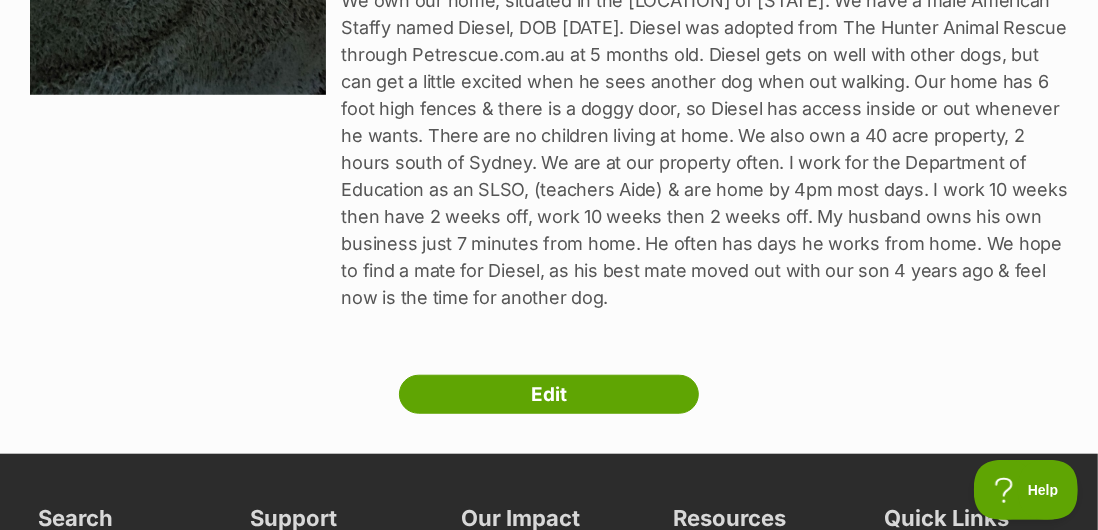 click on "Edit" at bounding box center (549, 395) 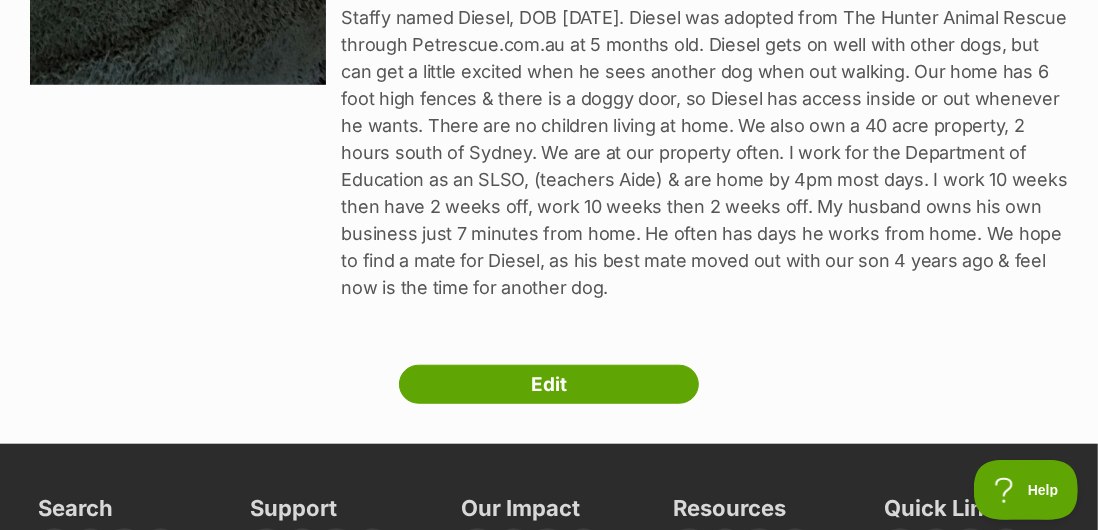 scroll, scrollTop: 805, scrollLeft: 0, axis: vertical 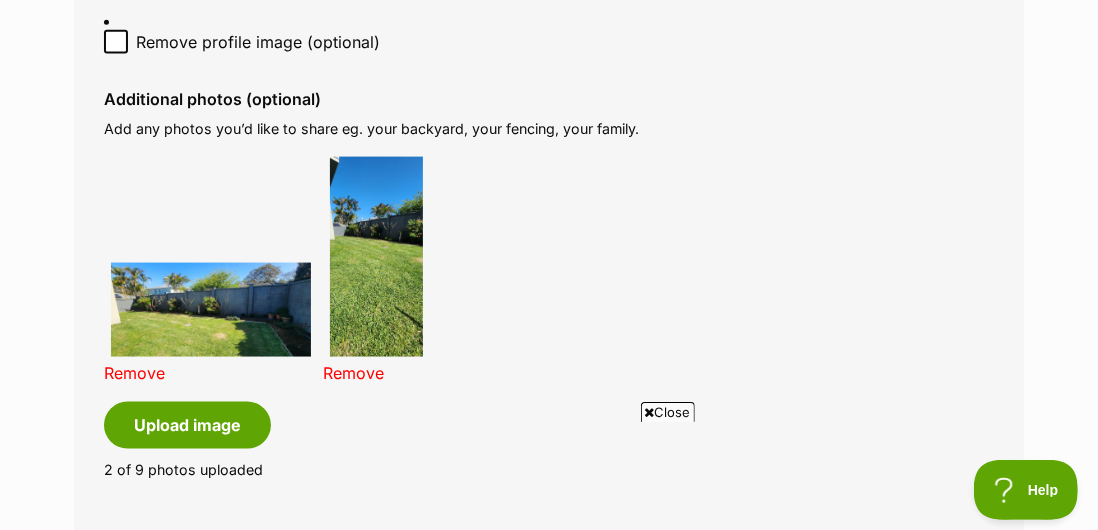 click at bounding box center (376, 257) 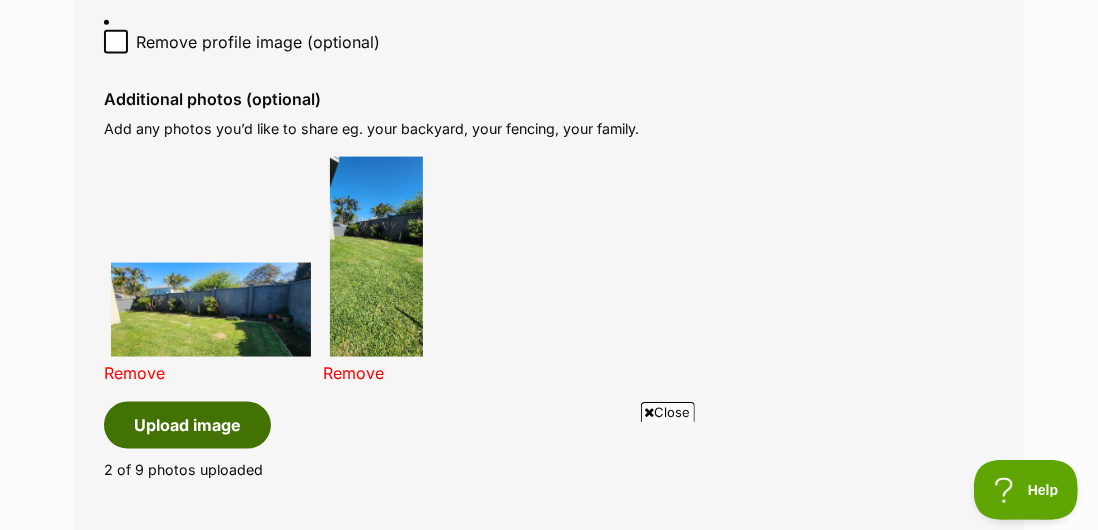 click on "Upload image" at bounding box center [187, 425] 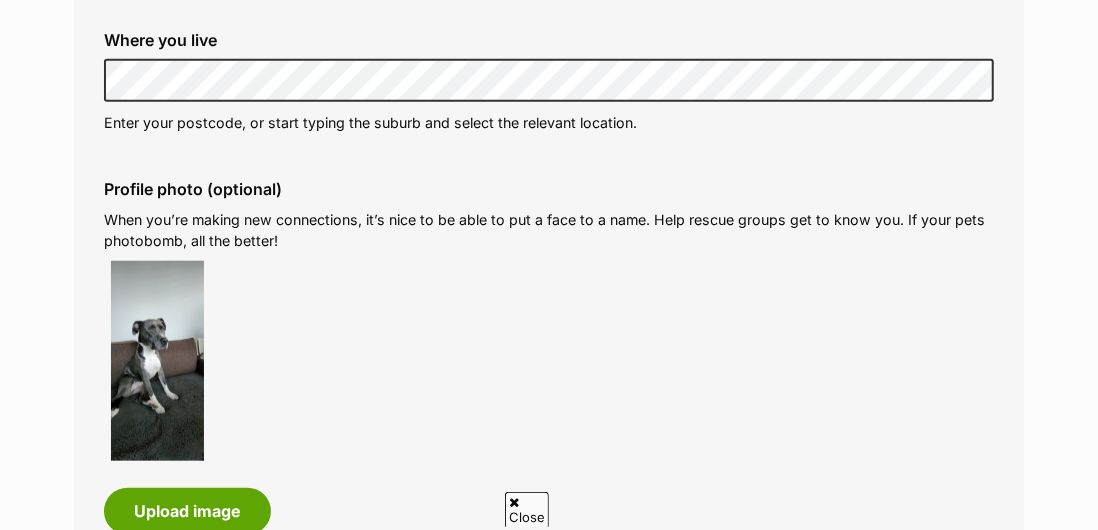 scroll, scrollTop: 0, scrollLeft: 0, axis: both 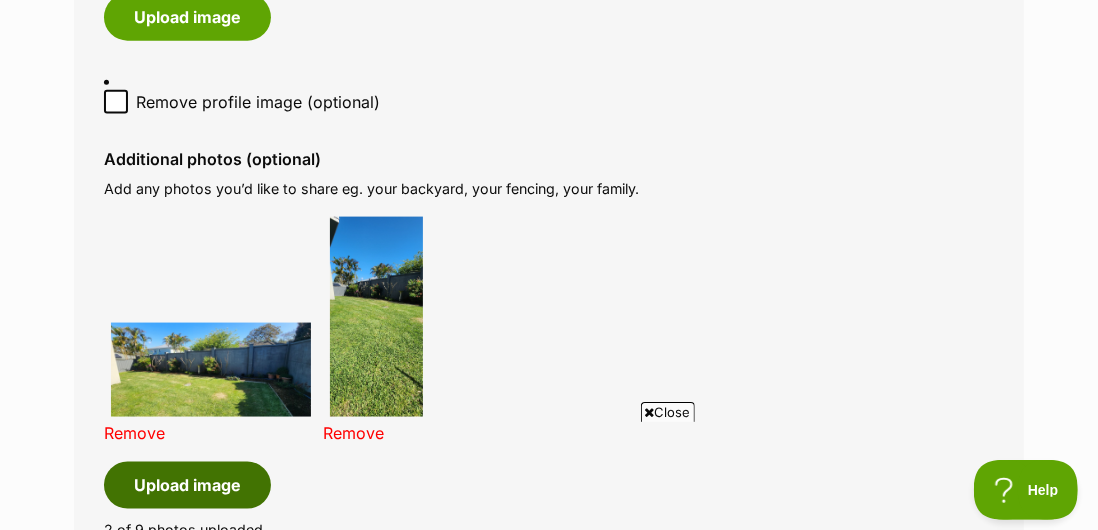 click on "Upload image" at bounding box center (187, 485) 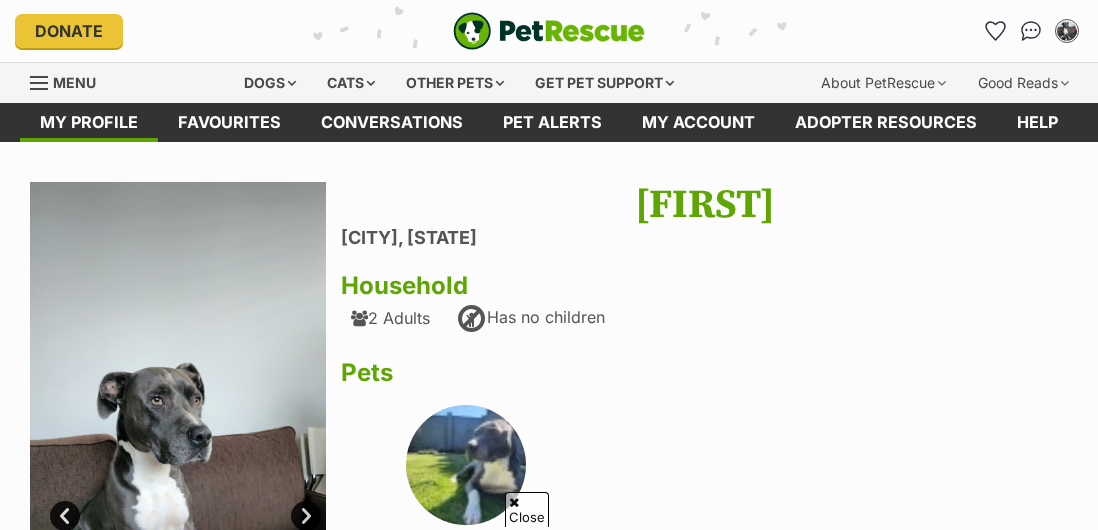 scroll, scrollTop: 805, scrollLeft: 0, axis: vertical 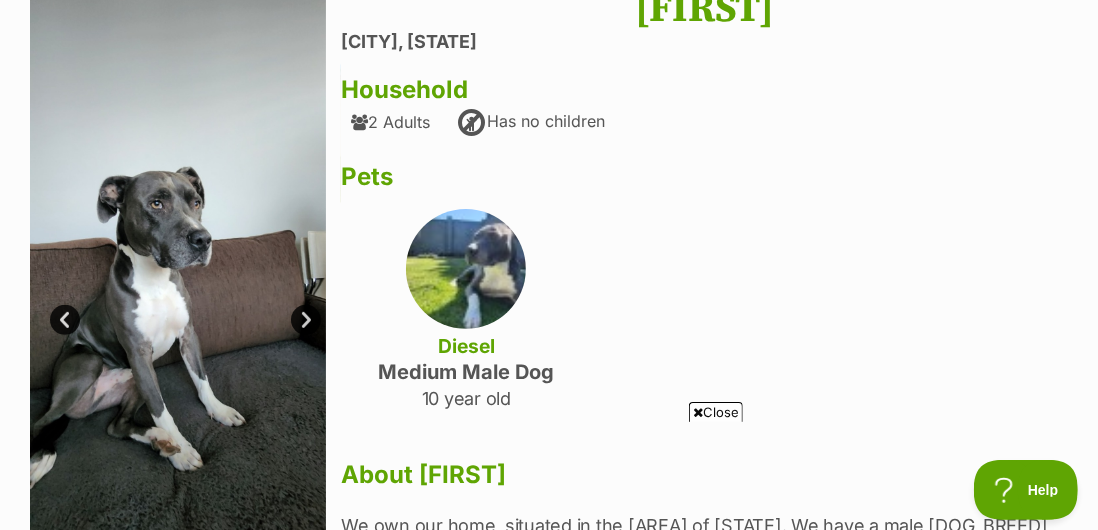 click on "Next" at bounding box center [306, 320] 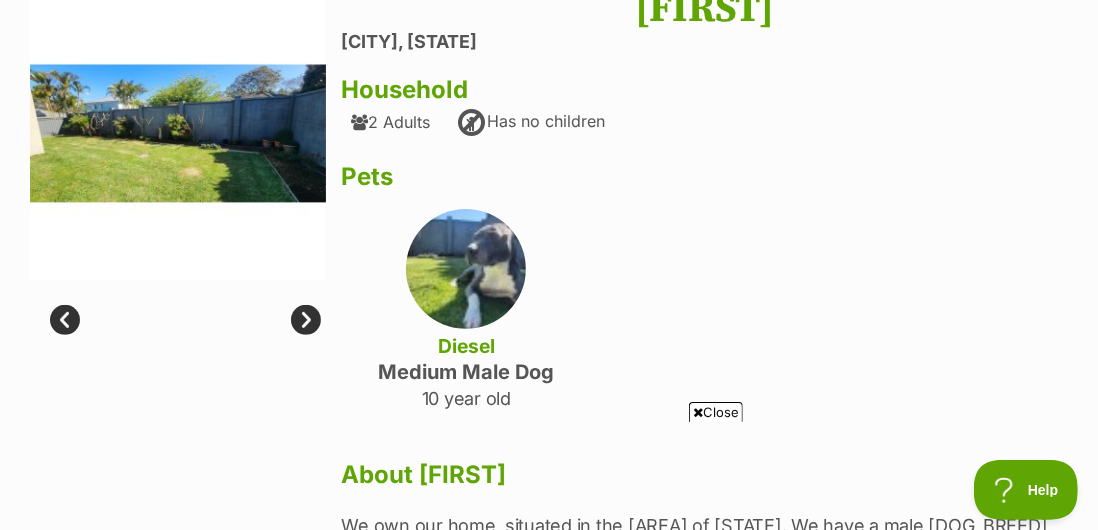 click on "Next" at bounding box center (306, 320) 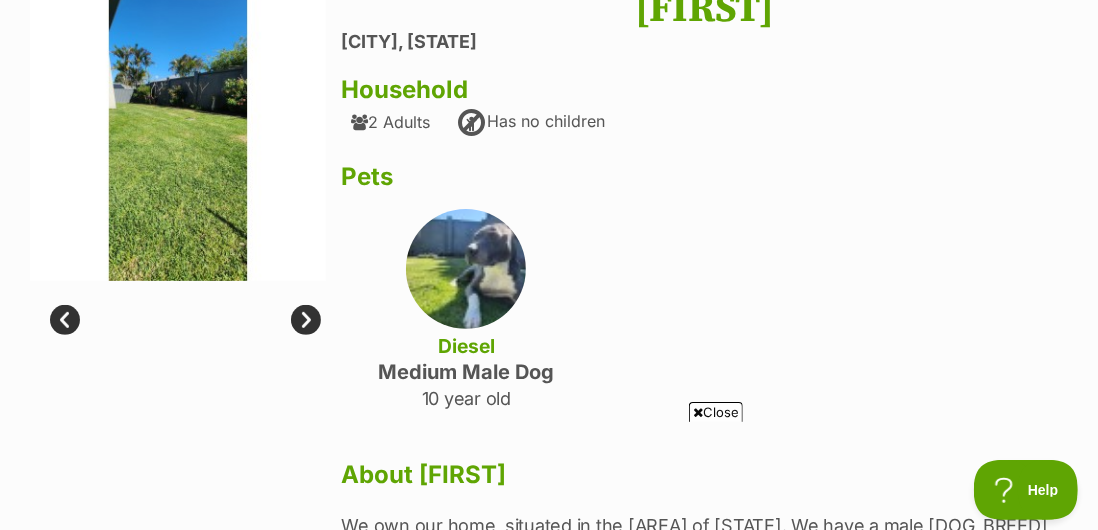 click on "Next" at bounding box center [306, 320] 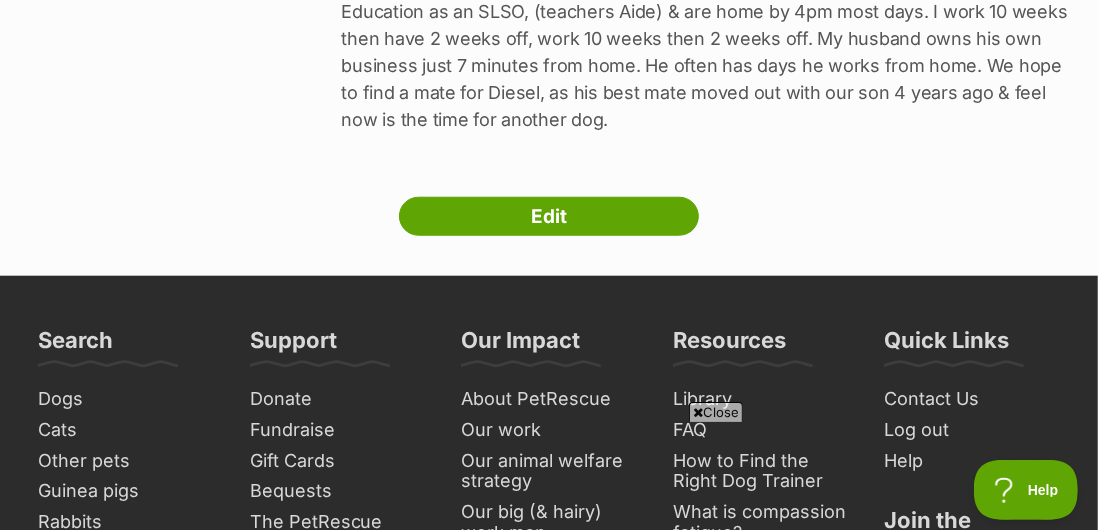 click on "Edit" at bounding box center (549, 217) 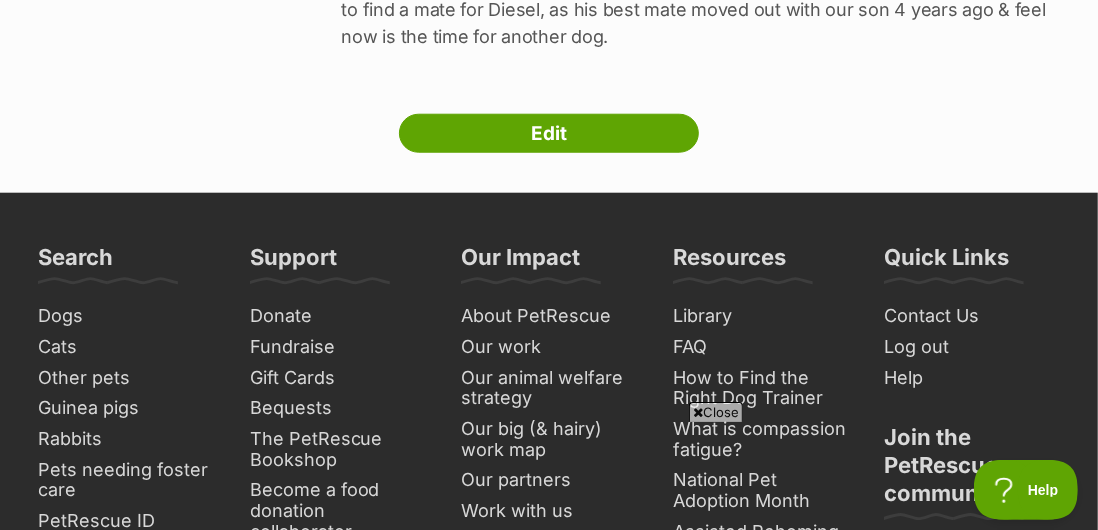 scroll, scrollTop: 983, scrollLeft: 0, axis: vertical 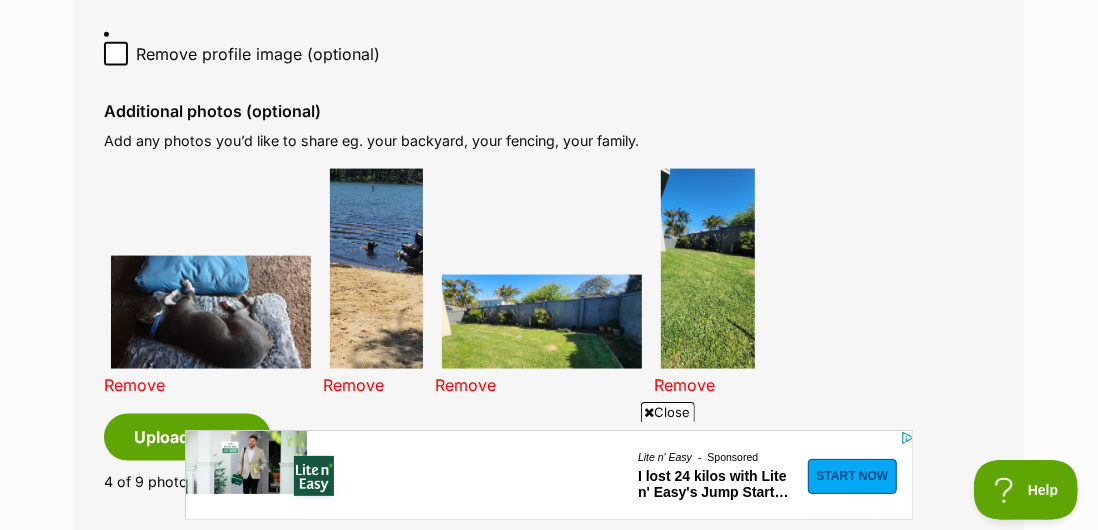 click on "Close" at bounding box center [668, 412] 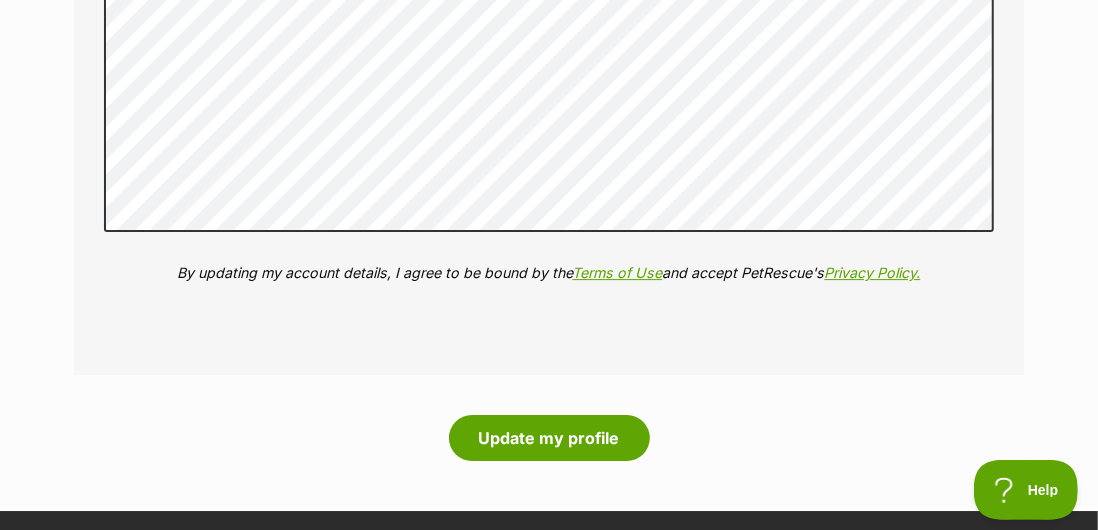 scroll, scrollTop: 3144, scrollLeft: 0, axis: vertical 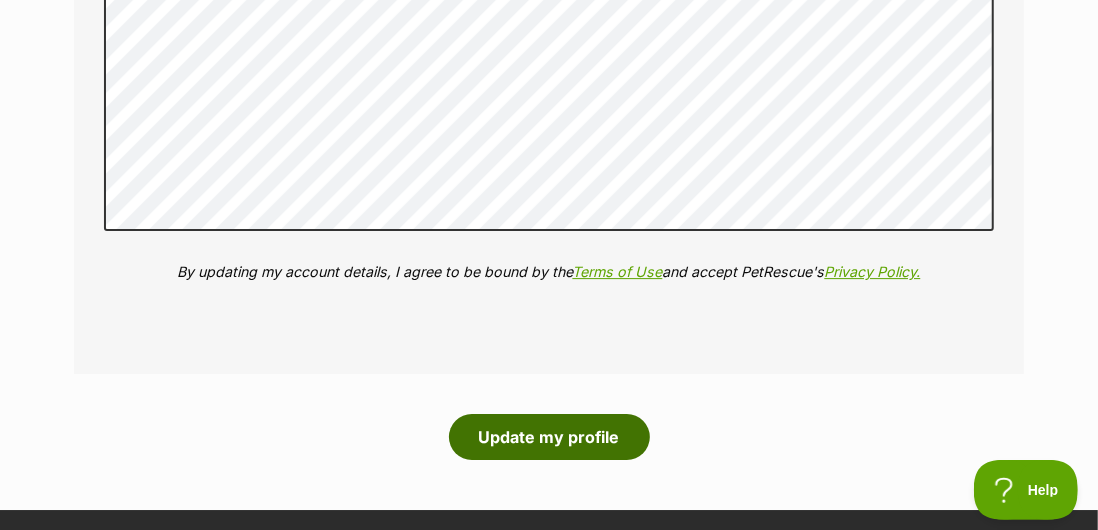 click on "Update my profile" at bounding box center [549, 437] 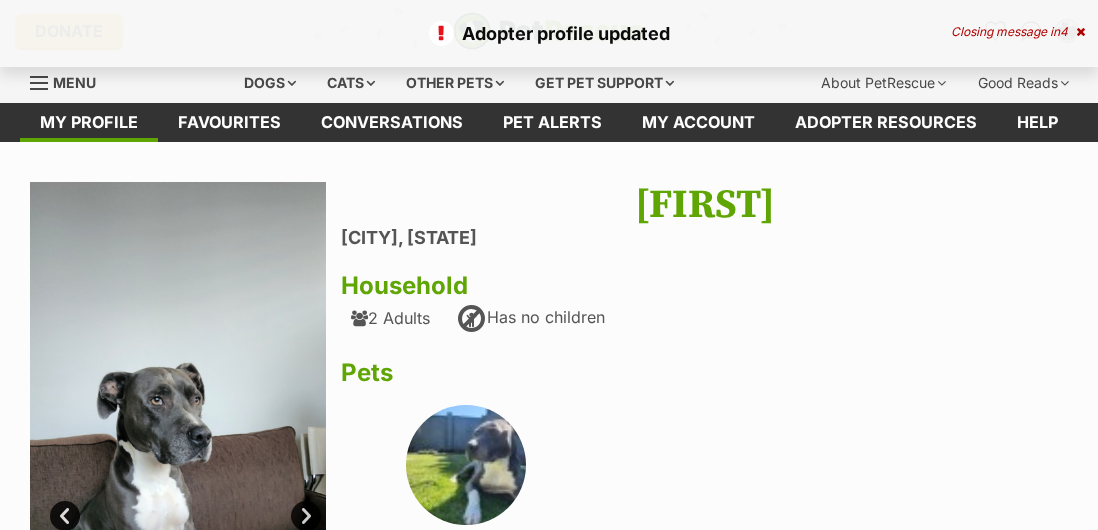 scroll, scrollTop: 0, scrollLeft: 0, axis: both 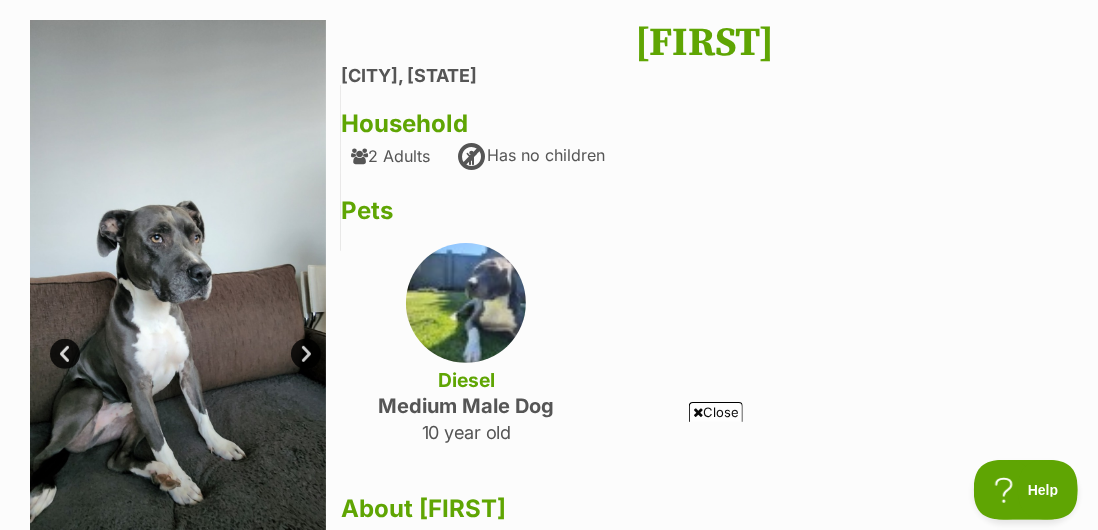 click on "Next" at bounding box center (306, 354) 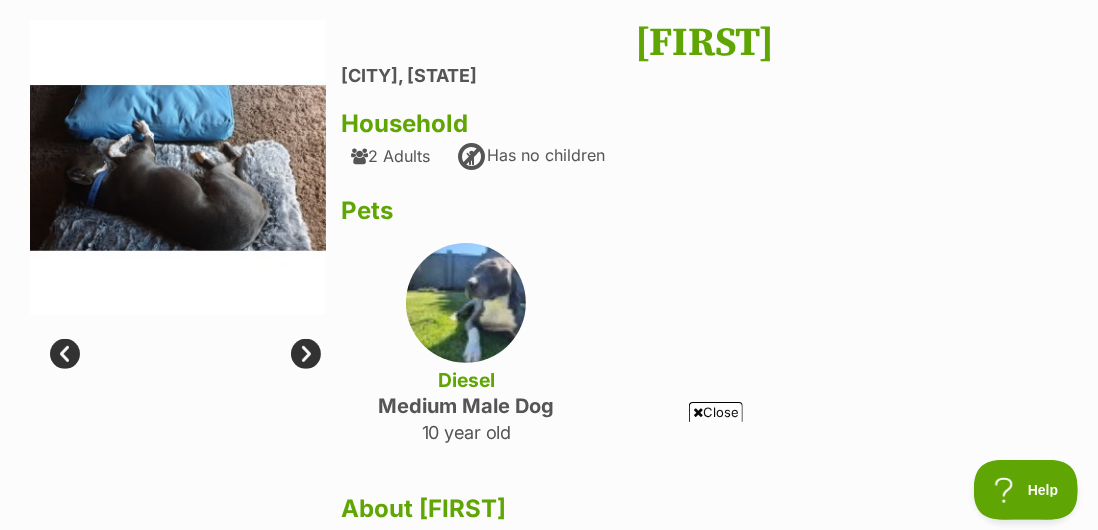 click on "Next" at bounding box center (306, 354) 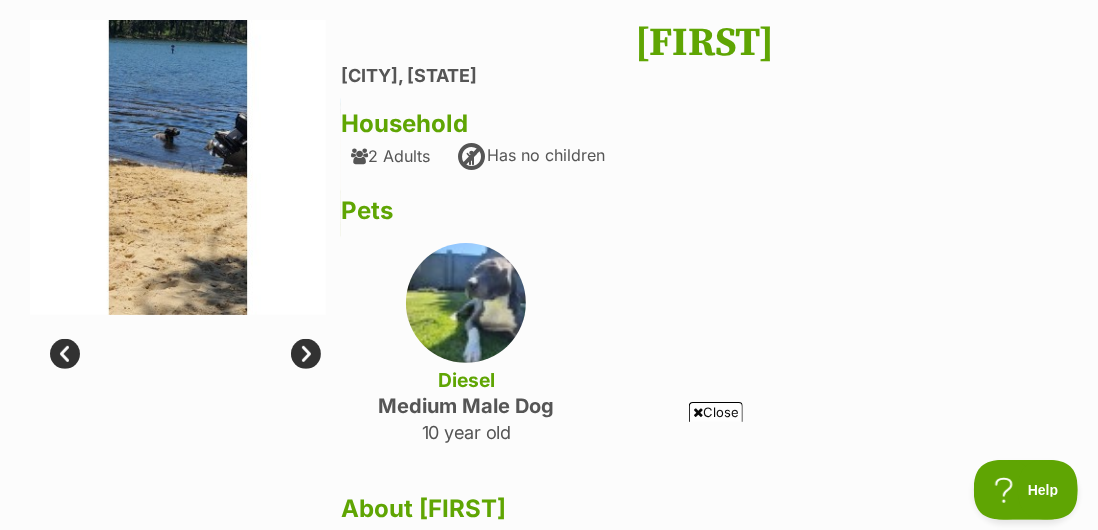 click at bounding box center [185, 339] 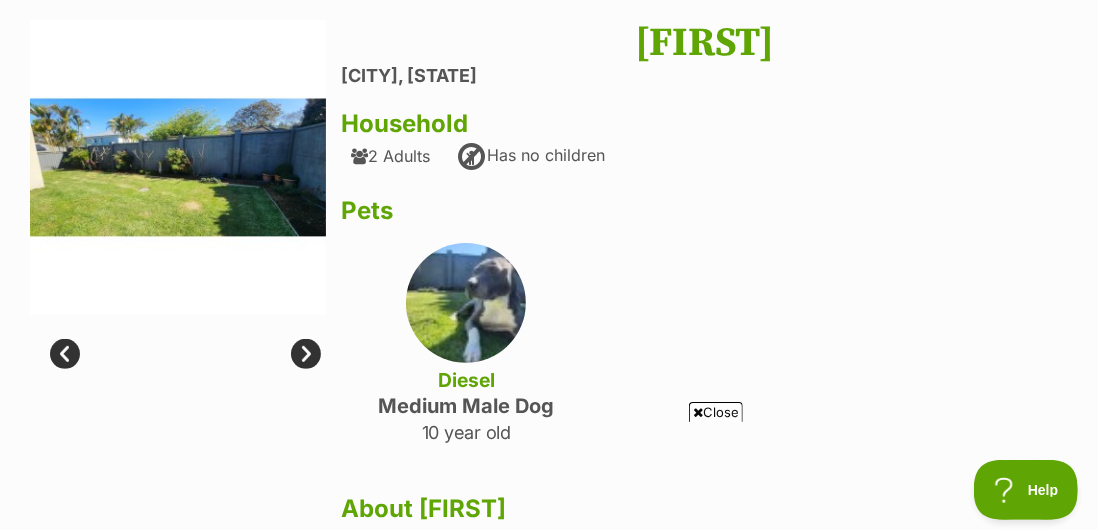 click on "Next" at bounding box center [306, 354] 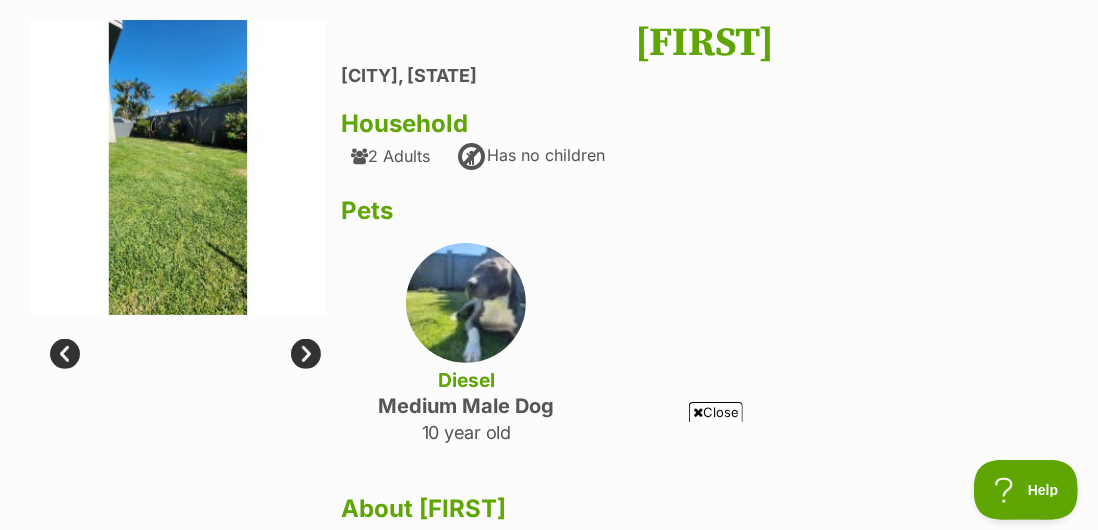 click on "Next" at bounding box center (306, 354) 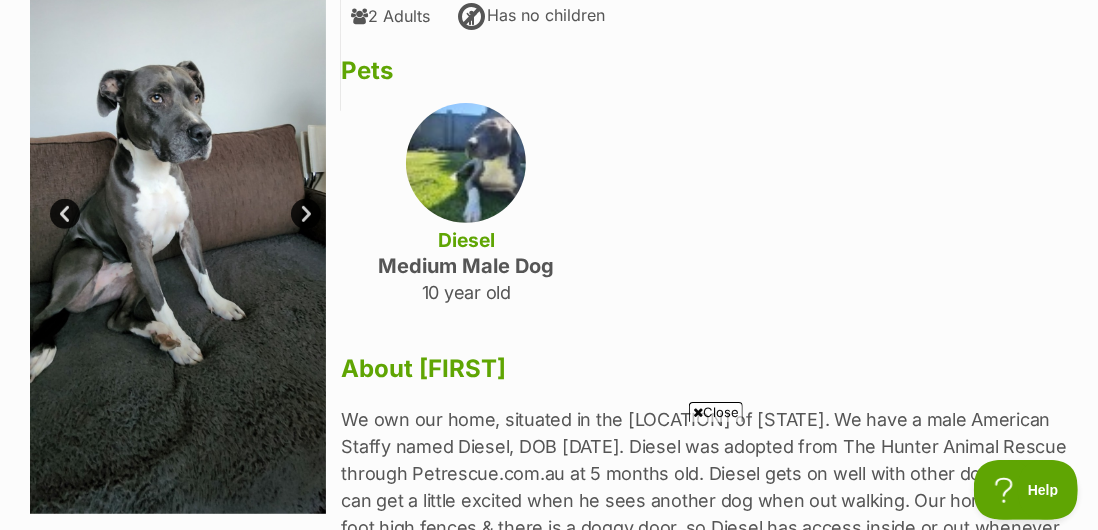 scroll, scrollTop: 305, scrollLeft: 0, axis: vertical 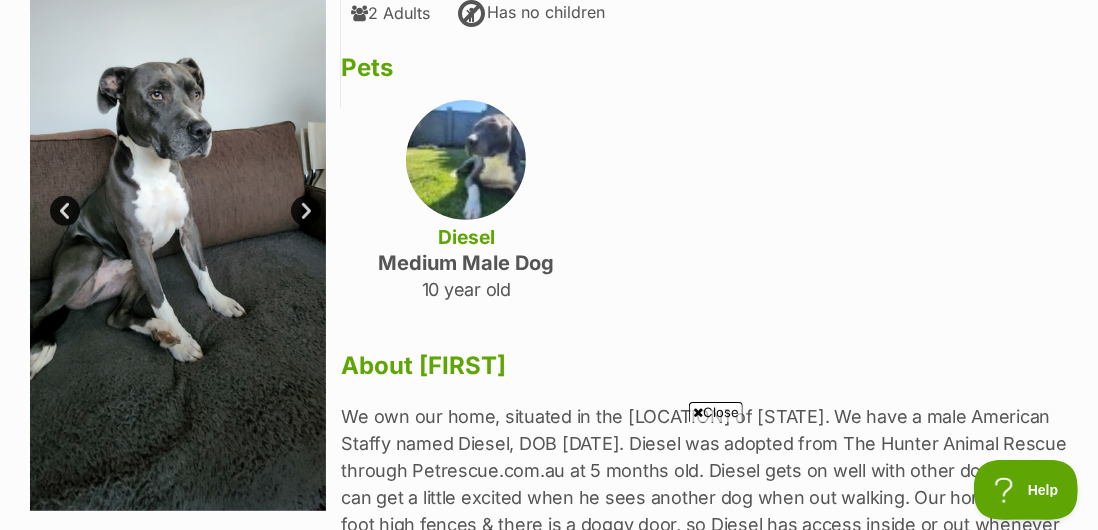 click at bounding box center [178, 194] 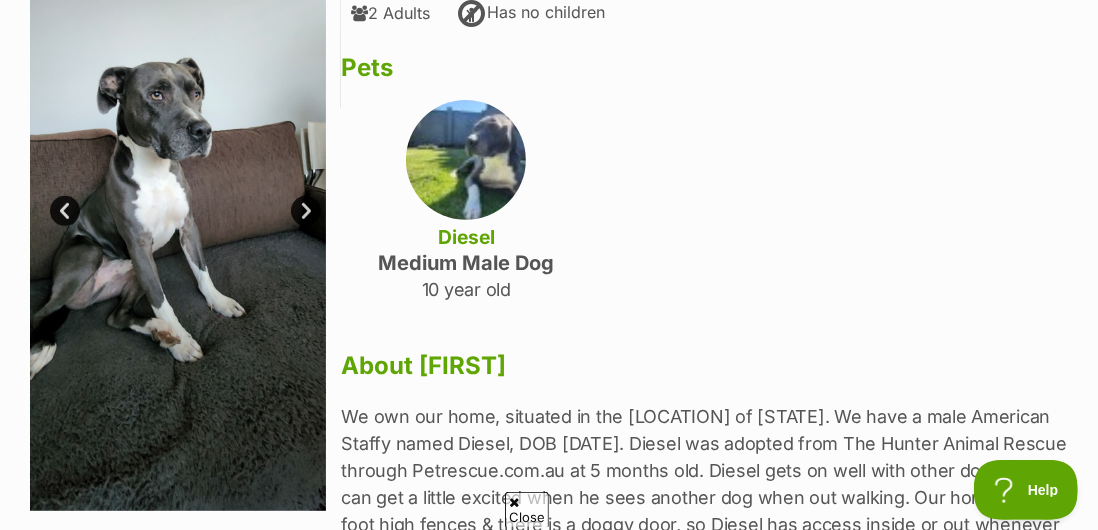 click on "Next" at bounding box center [306, 211] 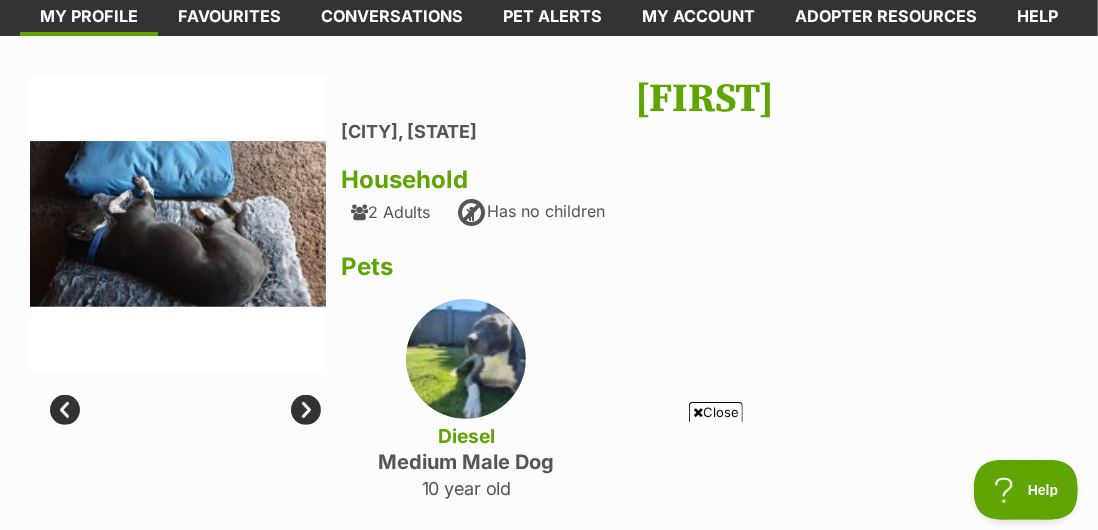 scroll, scrollTop: 105, scrollLeft: 0, axis: vertical 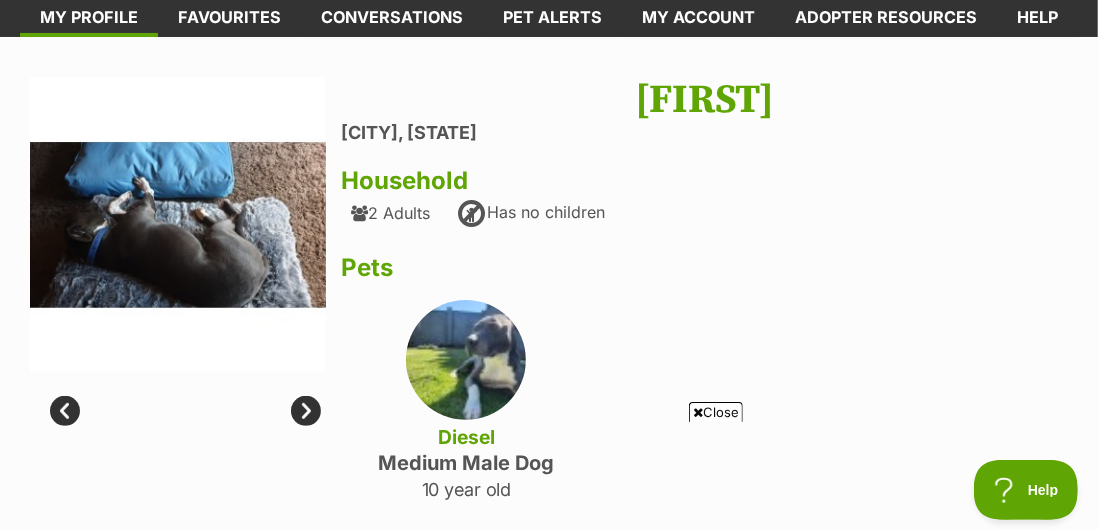 click on "Next" at bounding box center [306, 411] 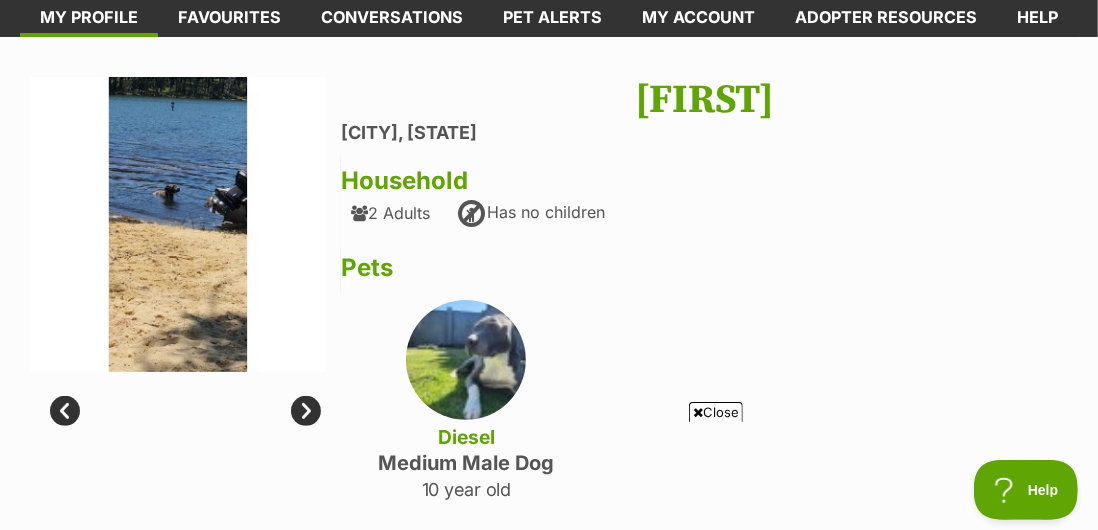 click on "Next" at bounding box center [306, 411] 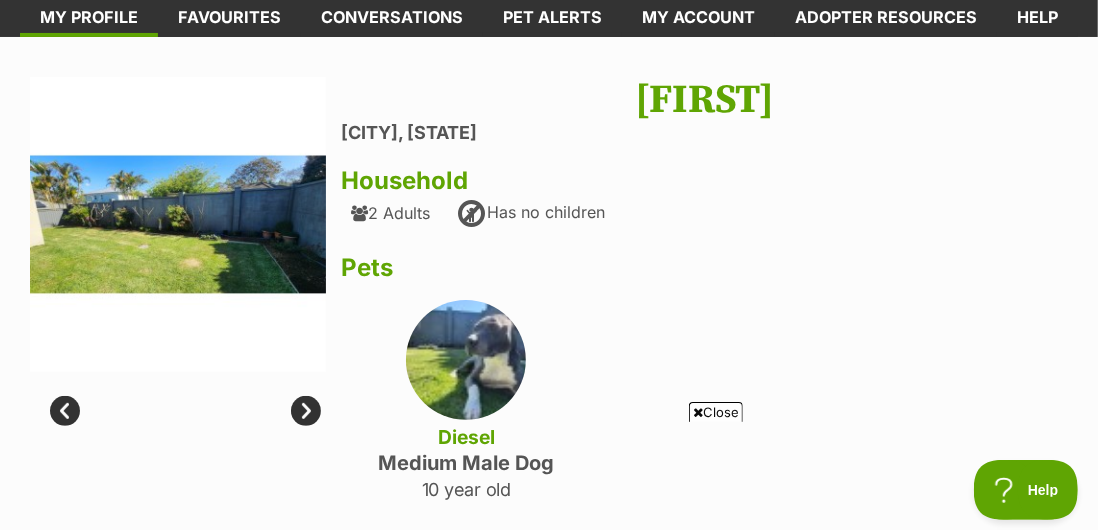 click on "Next" at bounding box center (306, 411) 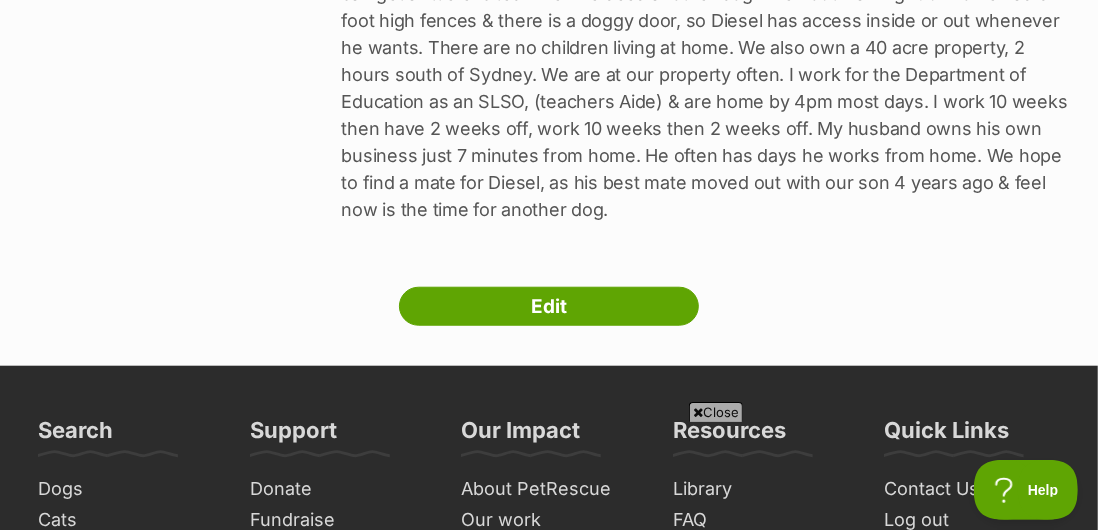 scroll, scrollTop: 803, scrollLeft: 0, axis: vertical 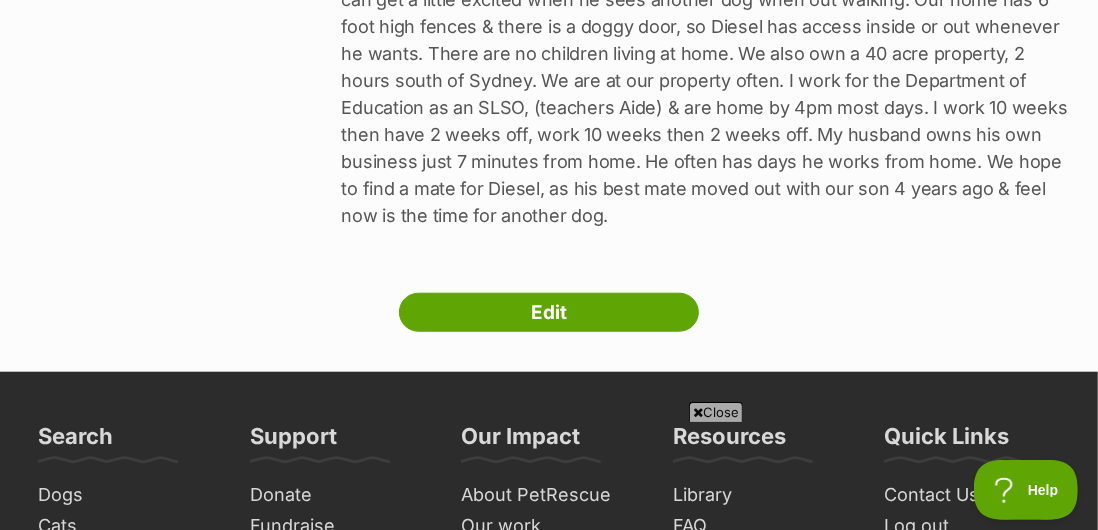 click on "Edit" at bounding box center [549, 313] 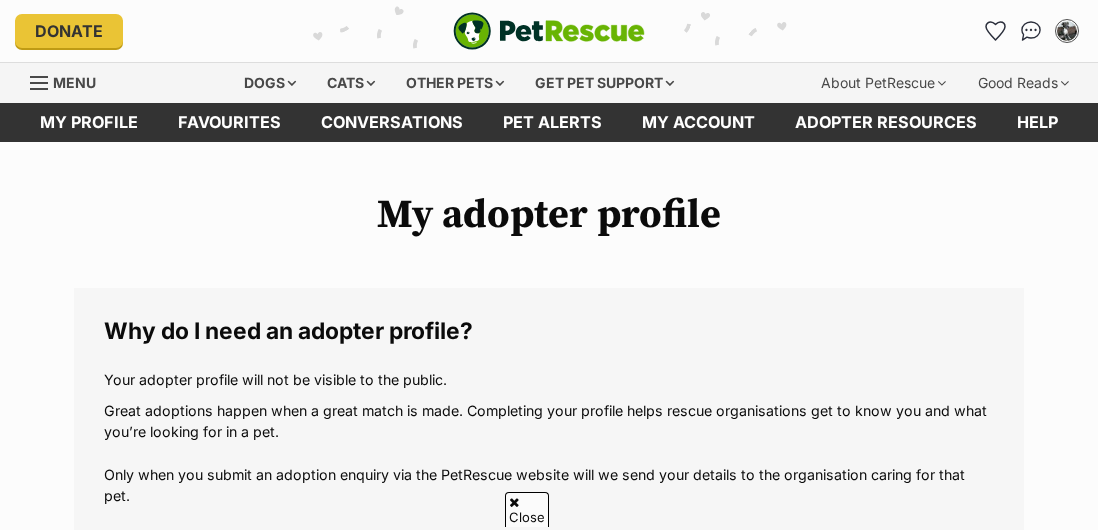 scroll, scrollTop: 785, scrollLeft: 0, axis: vertical 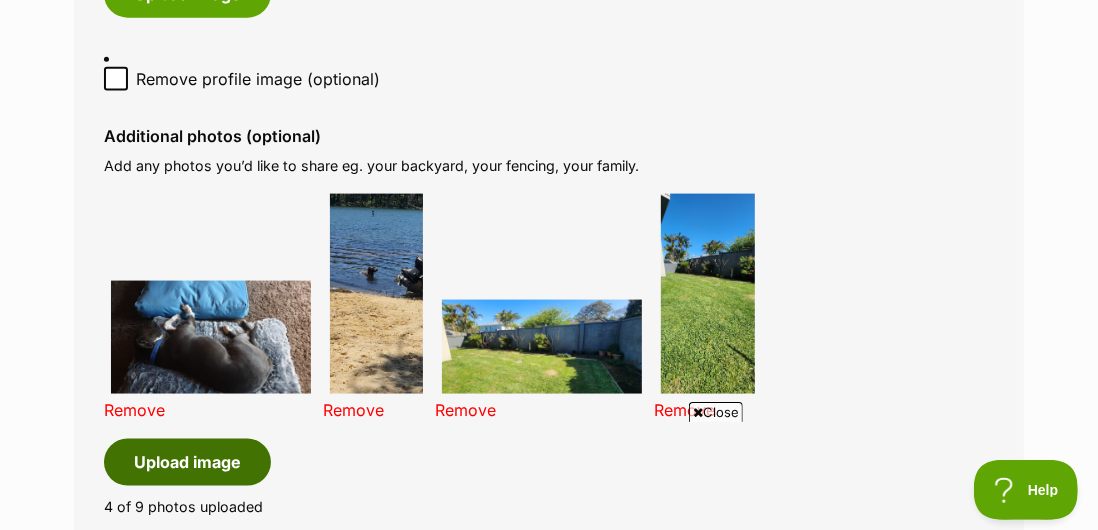 click on "Upload image" at bounding box center [187, 462] 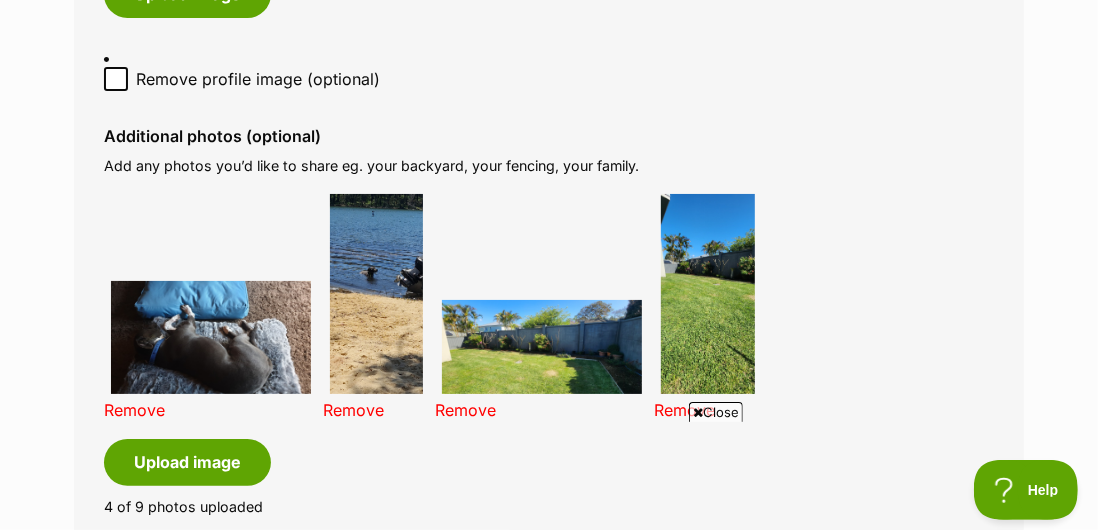 click on "Close" at bounding box center [716, 412] 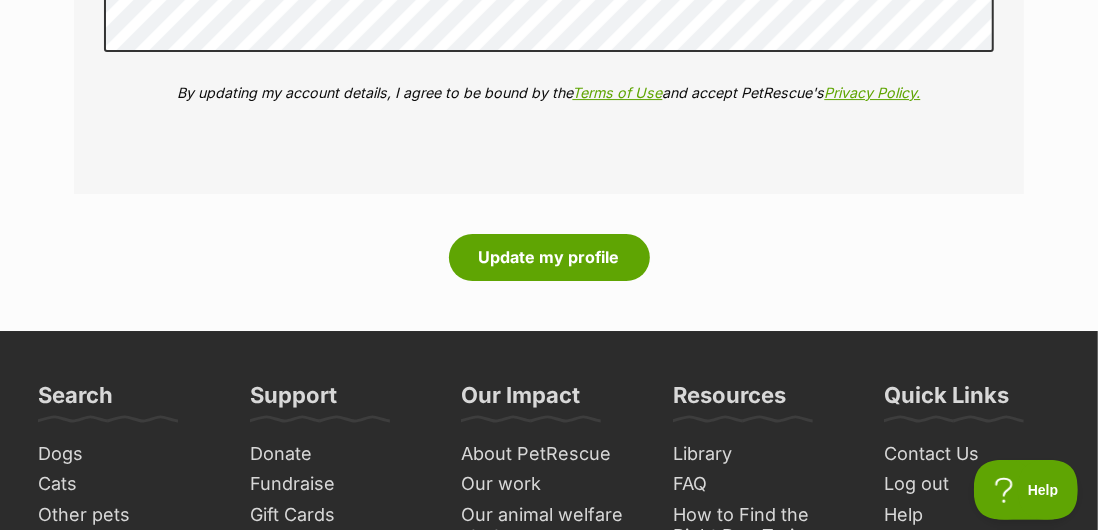 scroll, scrollTop: 3450, scrollLeft: 0, axis: vertical 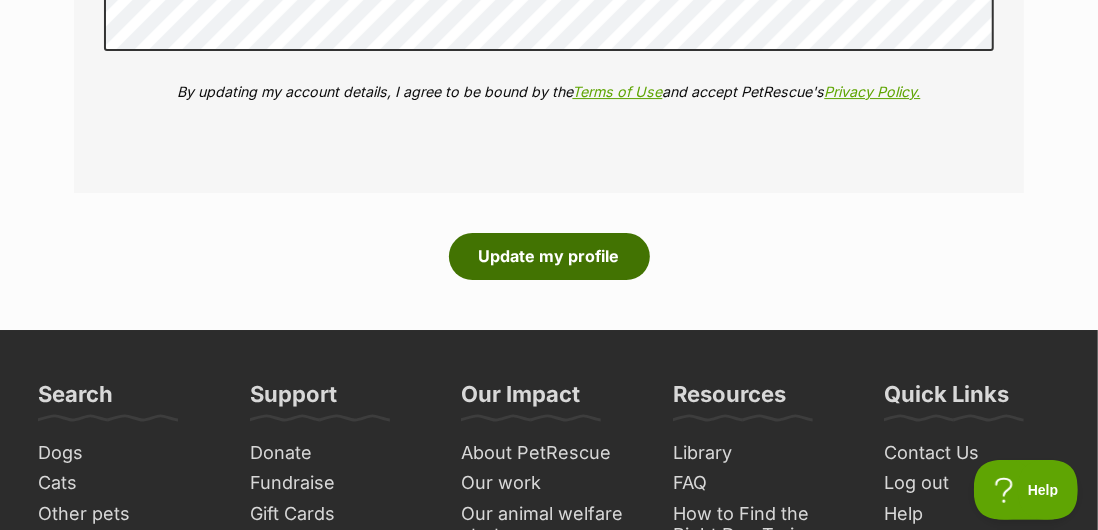 click on "Update my profile" at bounding box center (549, 256) 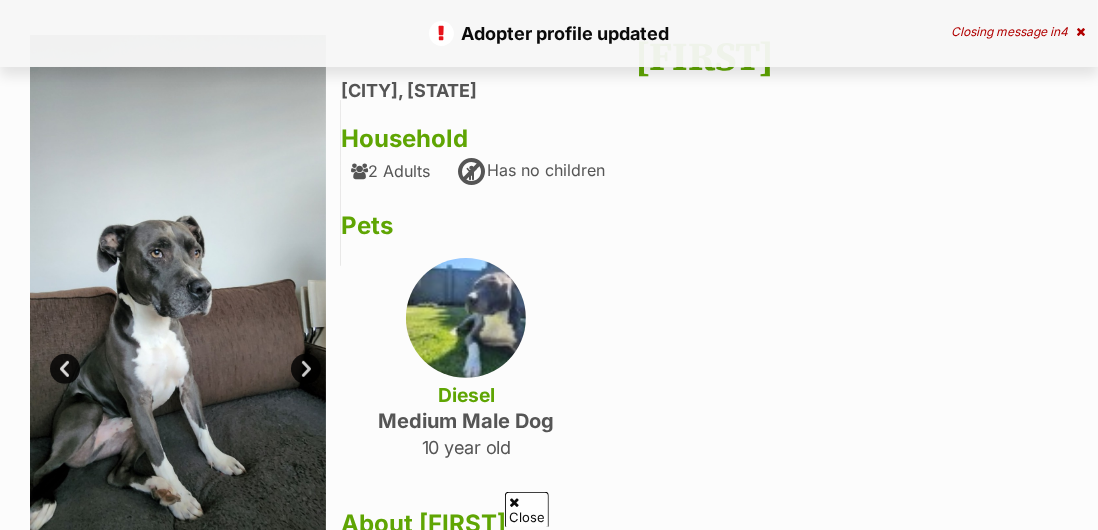 scroll, scrollTop: 0, scrollLeft: 0, axis: both 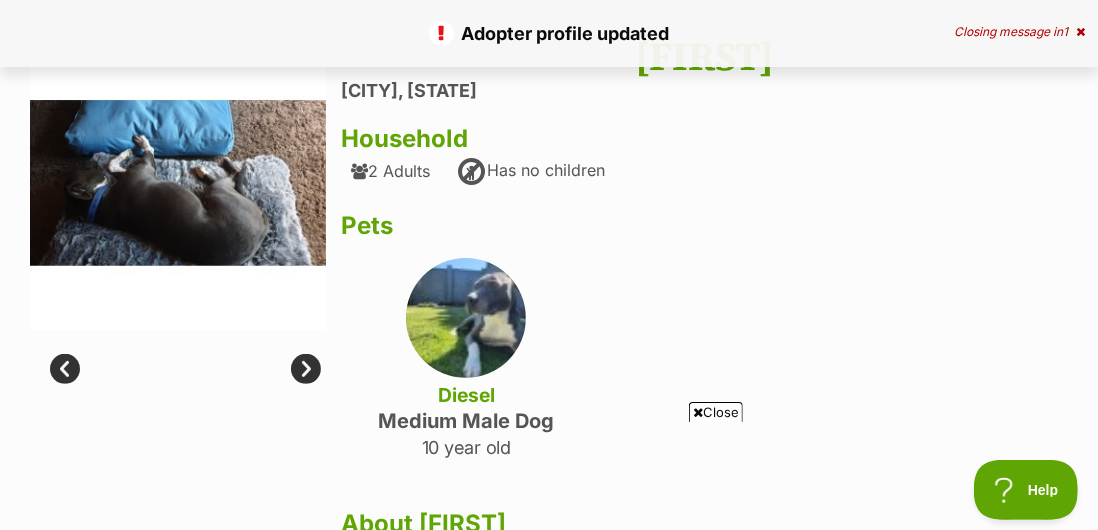 click on "Next" at bounding box center (306, 369) 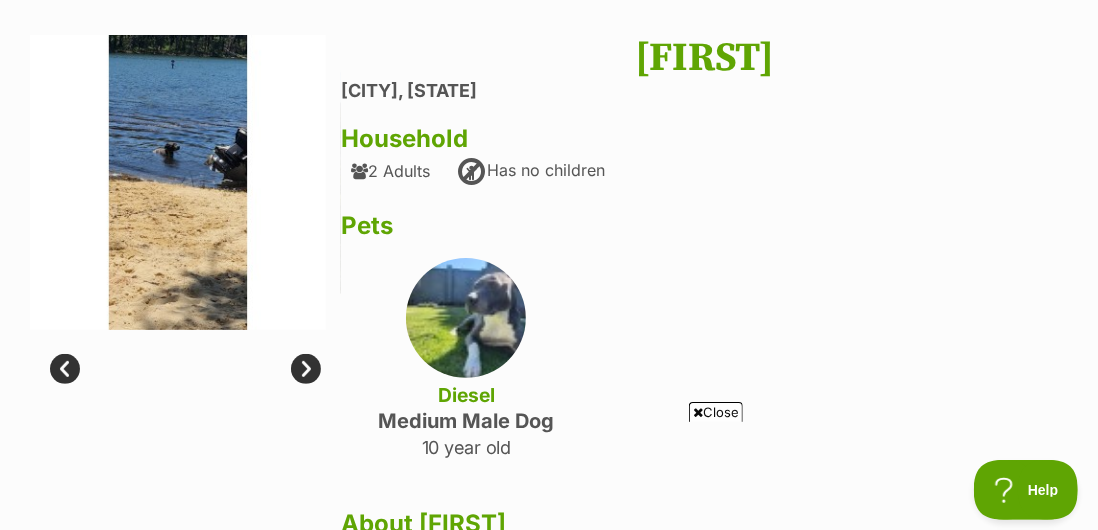 click on "Next" at bounding box center (306, 369) 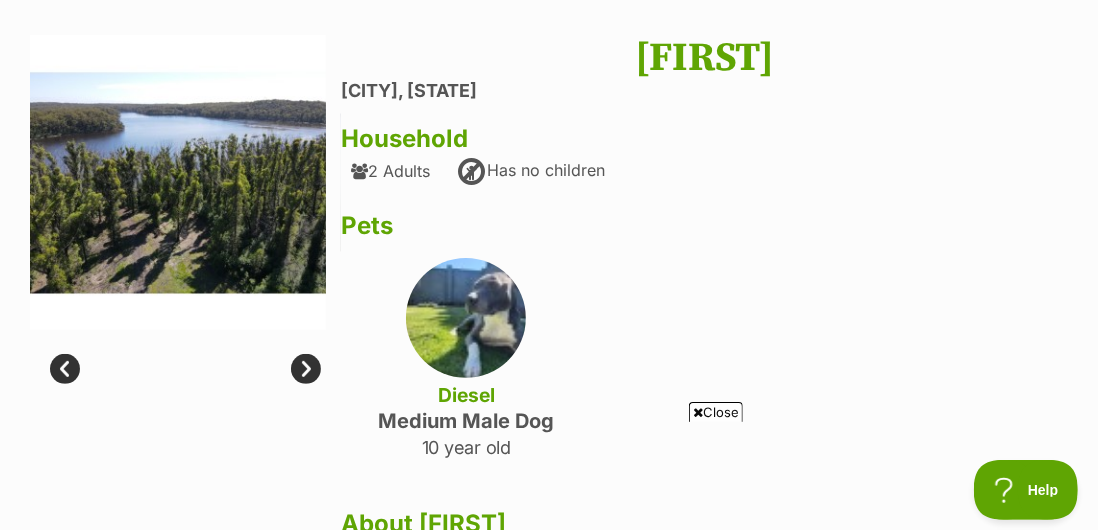 click on "Next" at bounding box center [306, 369] 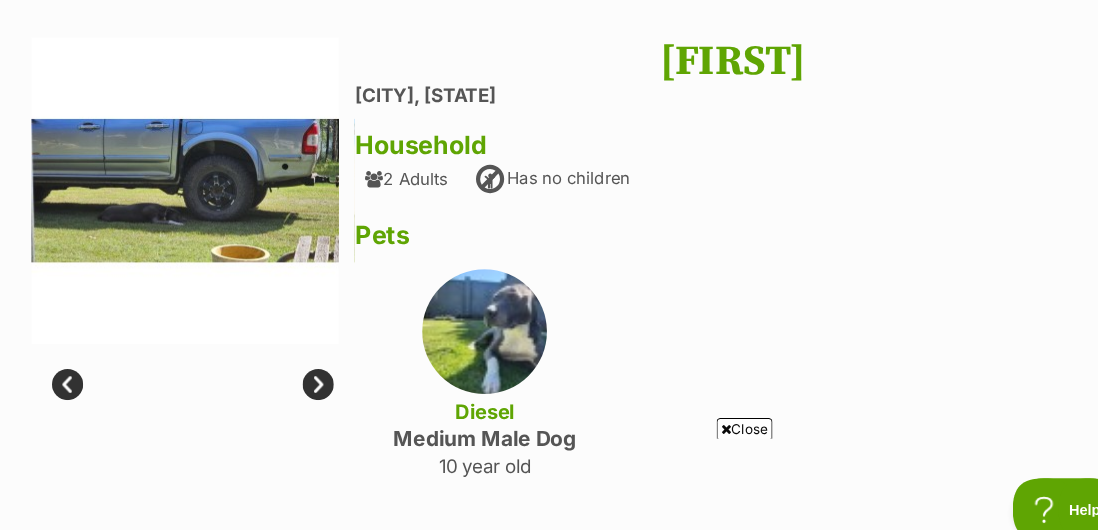 scroll, scrollTop: 151, scrollLeft: 0, axis: vertical 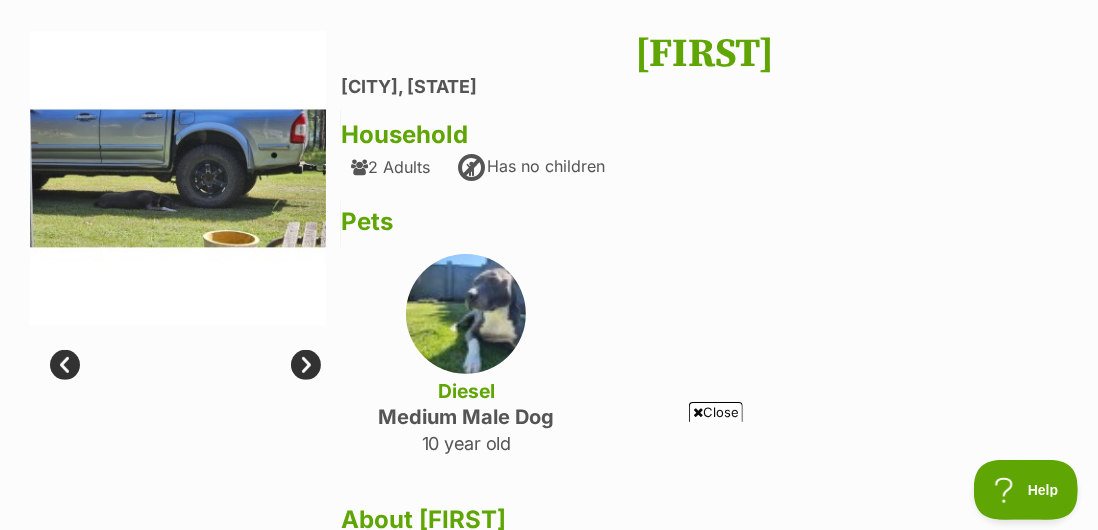 click on "Next" at bounding box center [306, 365] 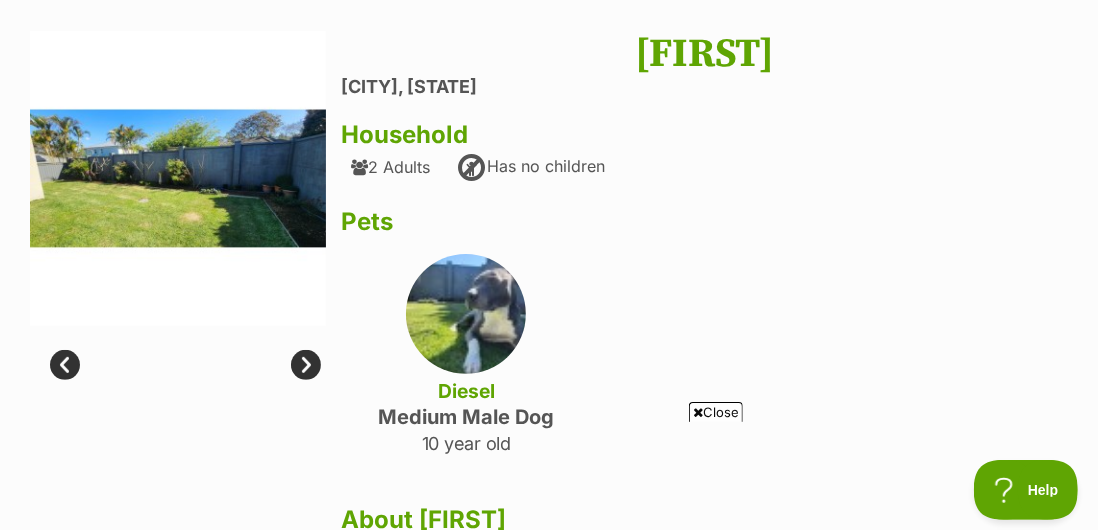 click on "Next" at bounding box center [306, 365] 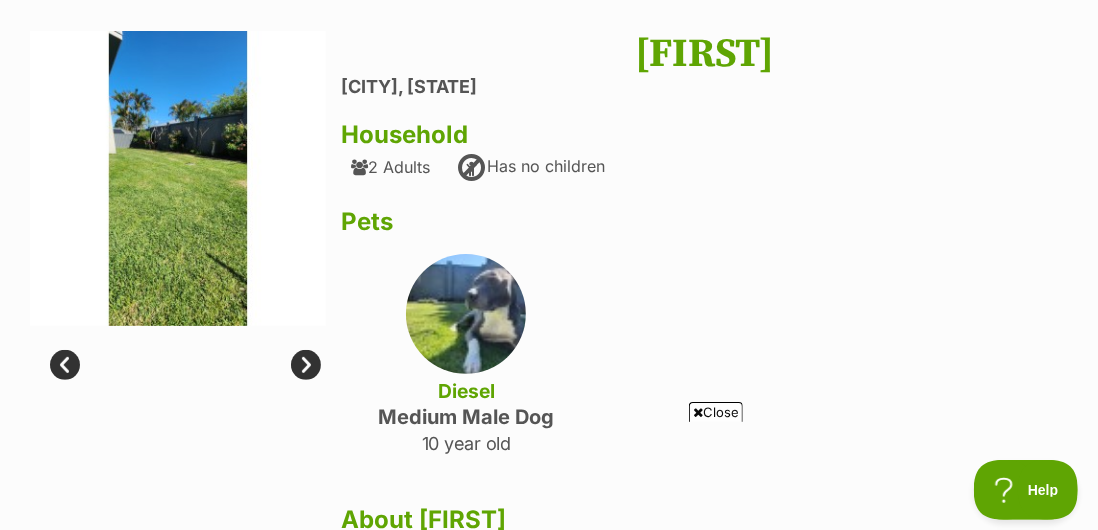 click at bounding box center [185, 350] 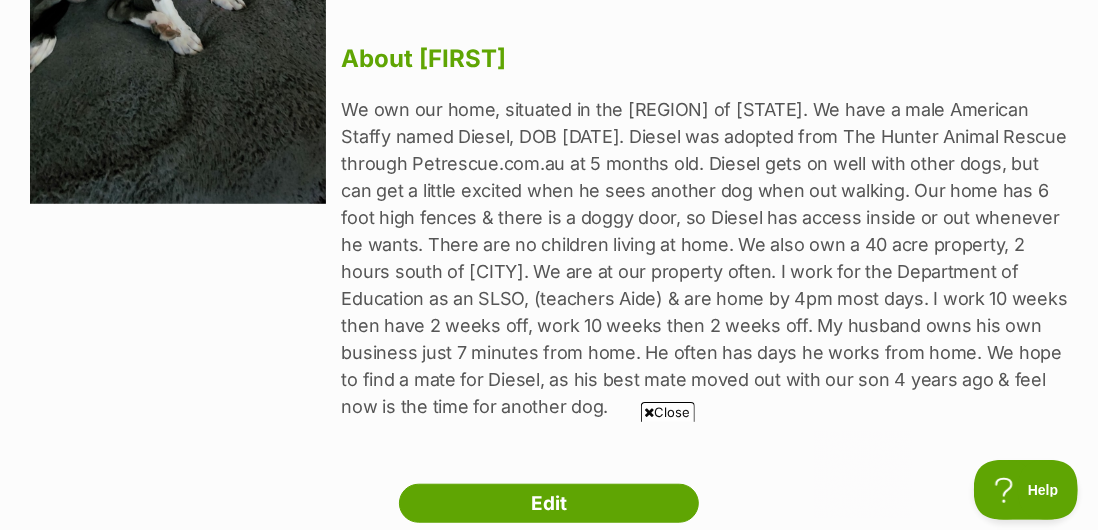 scroll, scrollTop: 0, scrollLeft: 0, axis: both 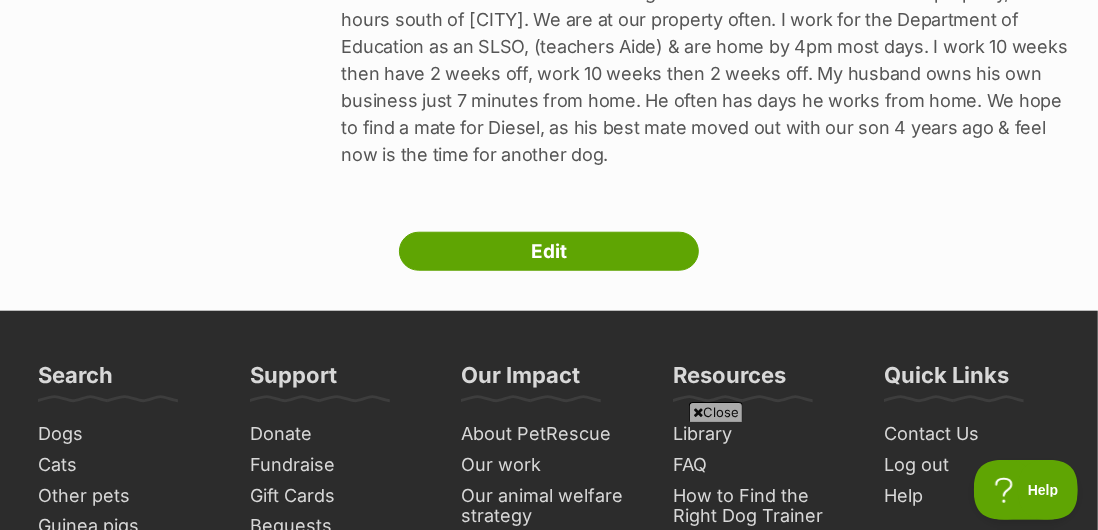click on "Close" at bounding box center (549, 475) 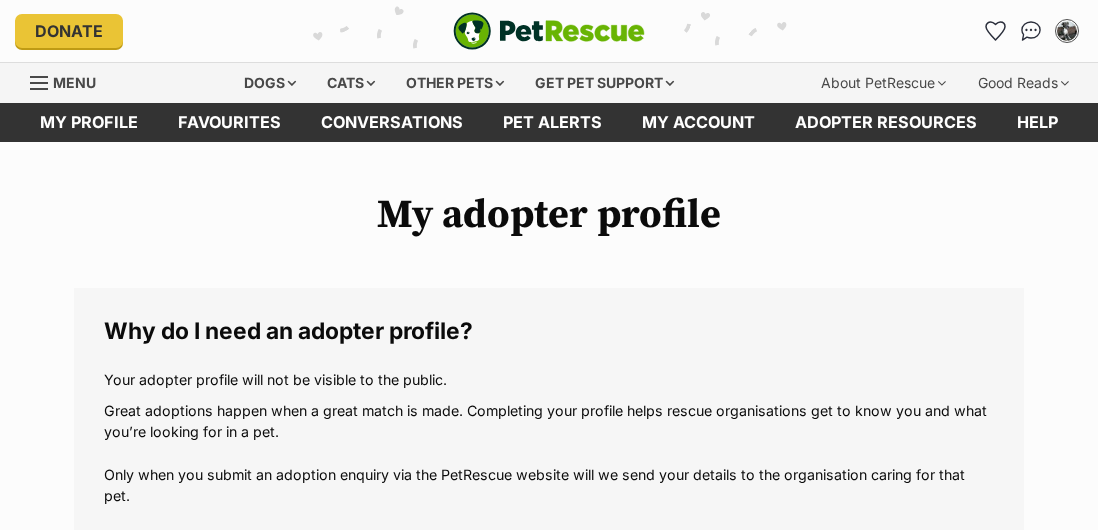 scroll, scrollTop: 0, scrollLeft: 0, axis: both 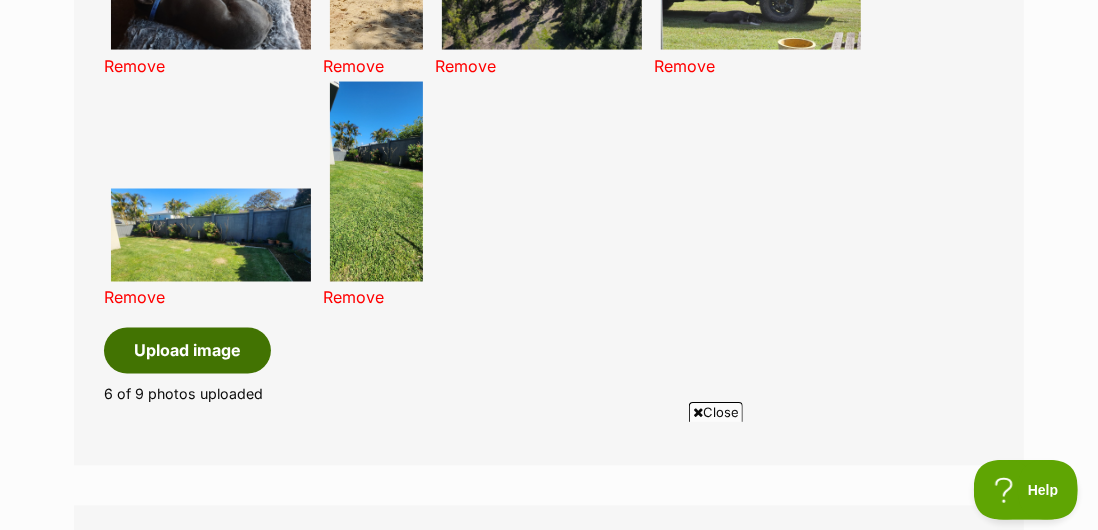 click on "Upload image" at bounding box center (187, 351) 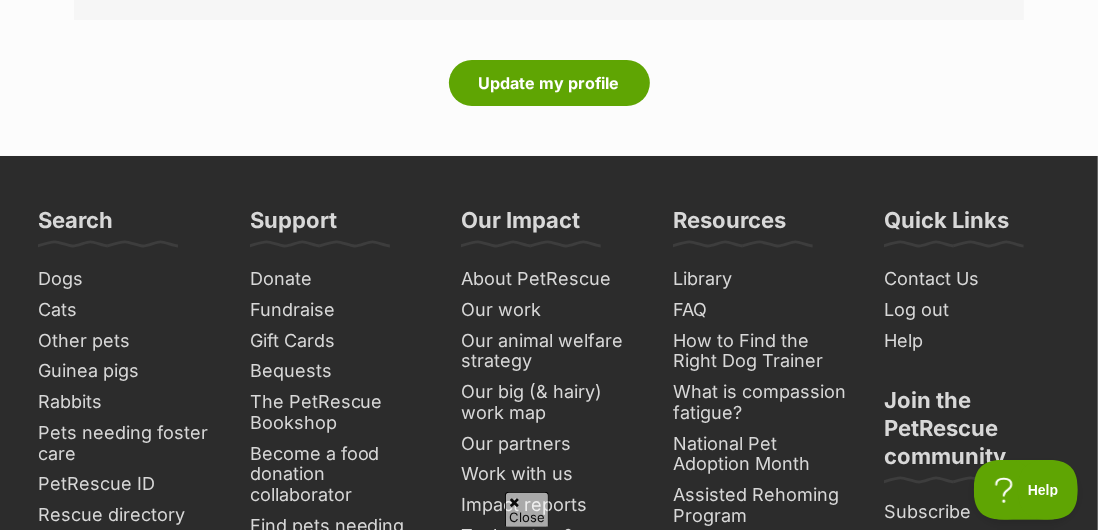 scroll, scrollTop: 3730, scrollLeft: 0, axis: vertical 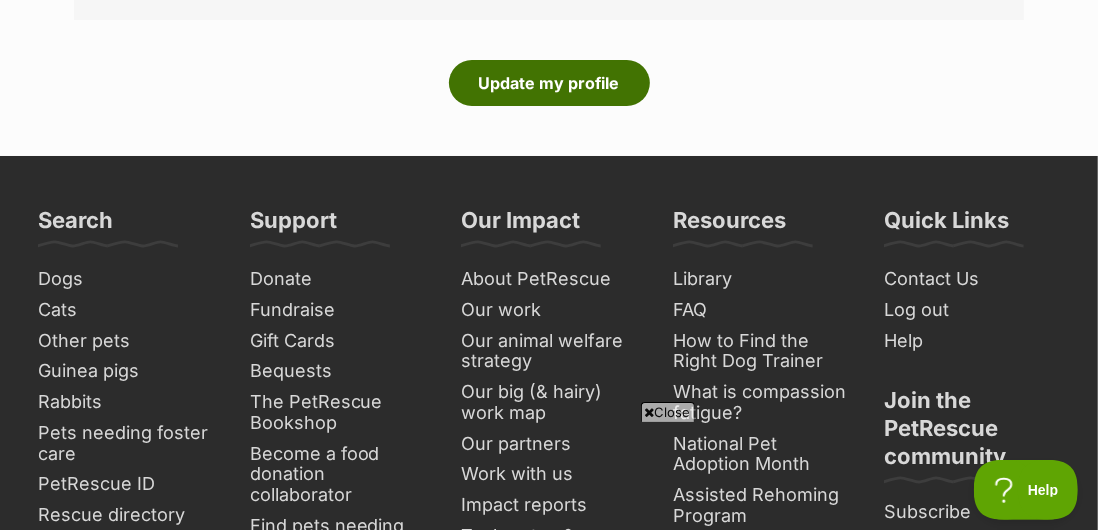 click on "Update my profile" at bounding box center [549, 83] 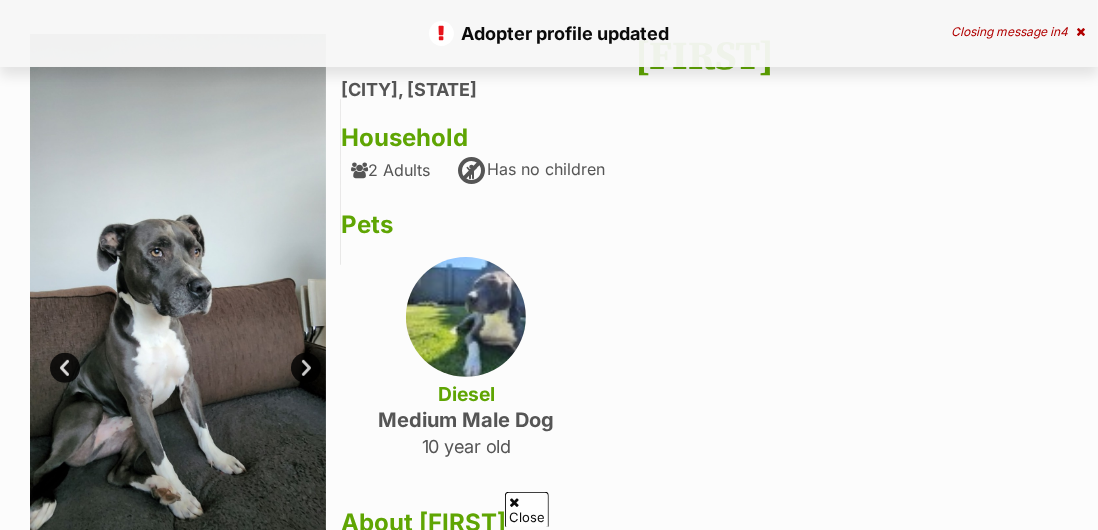 click on "Next" at bounding box center (306, 368) 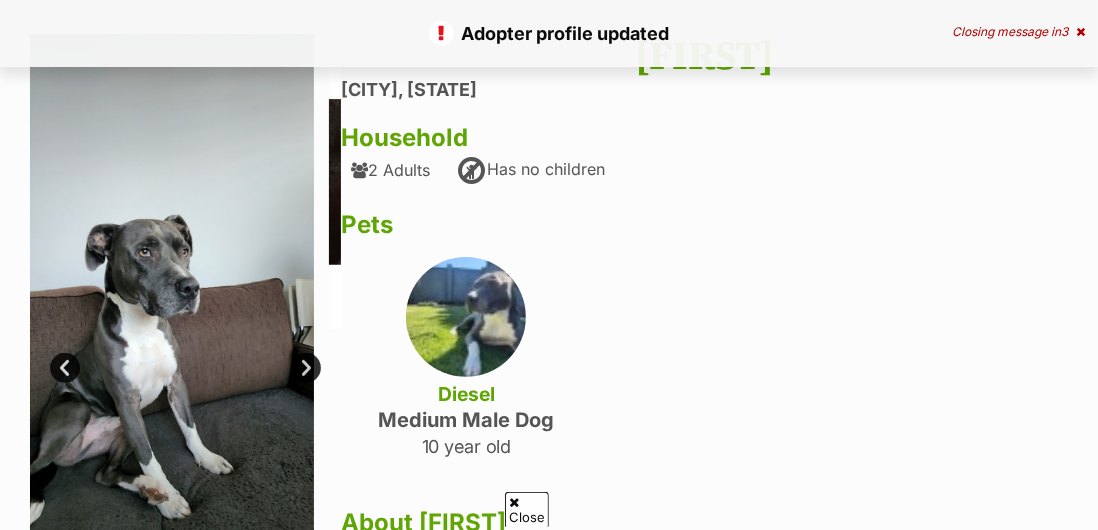 scroll, scrollTop: 148, scrollLeft: 0, axis: vertical 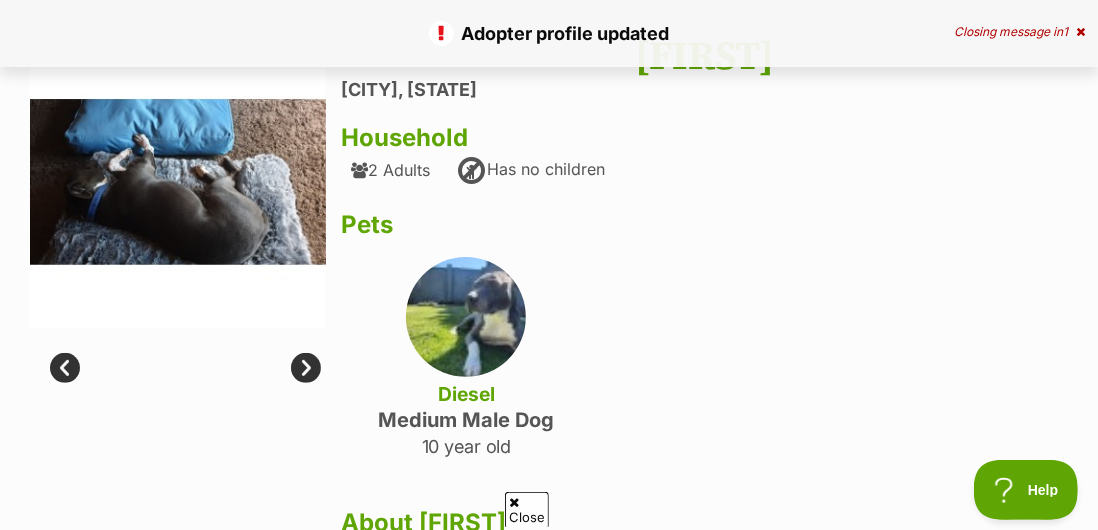 click on "Next" at bounding box center (306, 368) 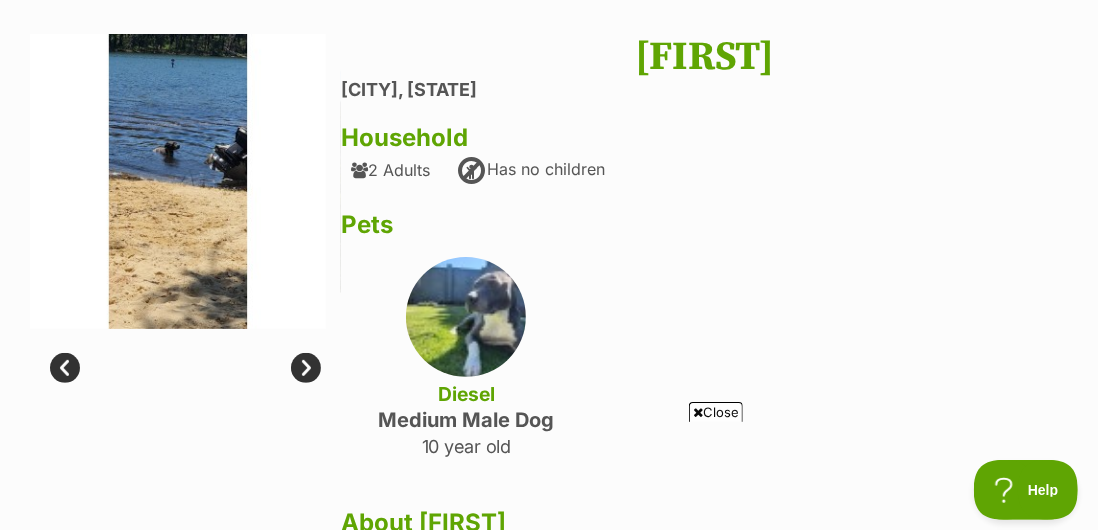 click on "Next" at bounding box center [306, 368] 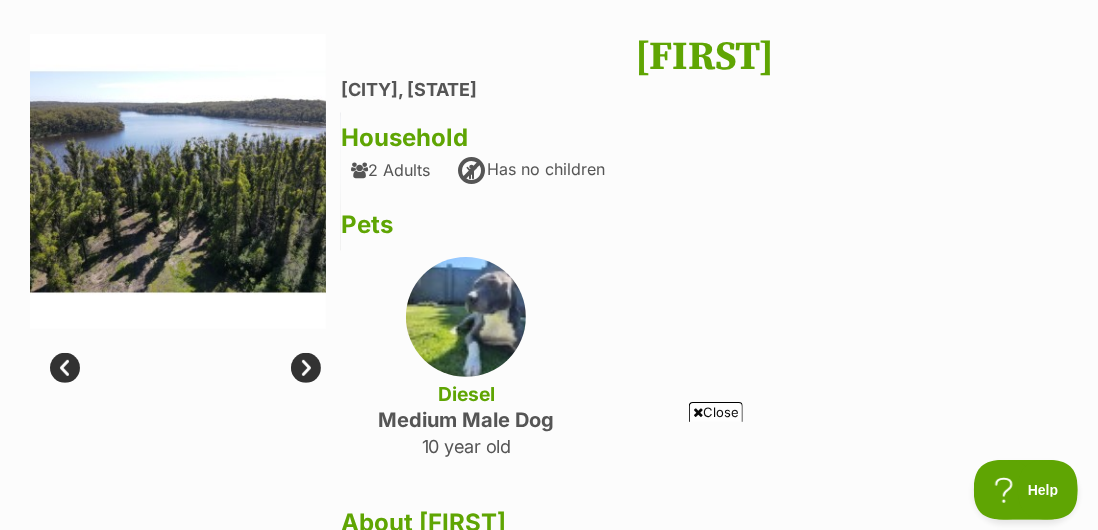 click on "Next" at bounding box center [306, 368] 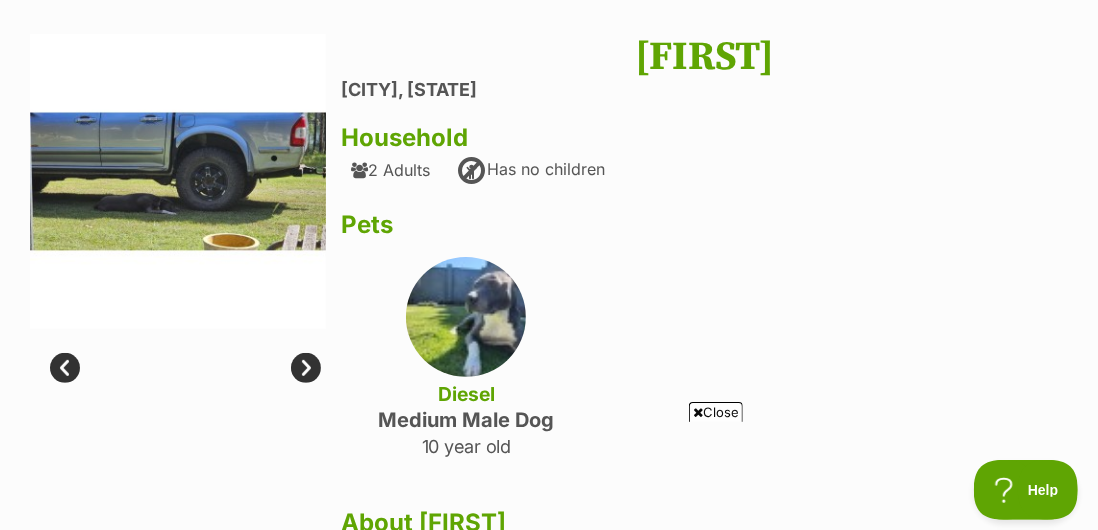 click on "Next" at bounding box center (306, 368) 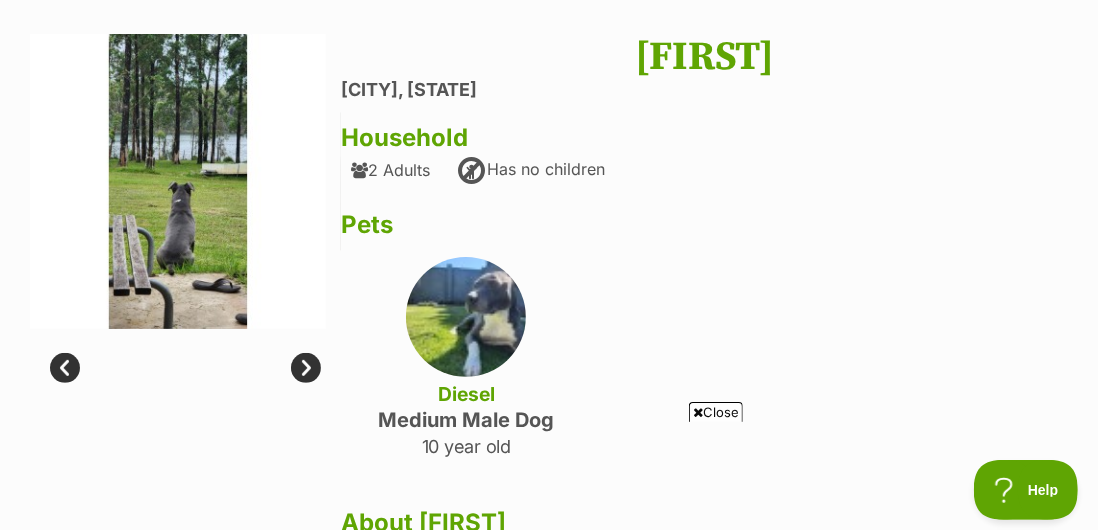 click on "Next" at bounding box center [306, 368] 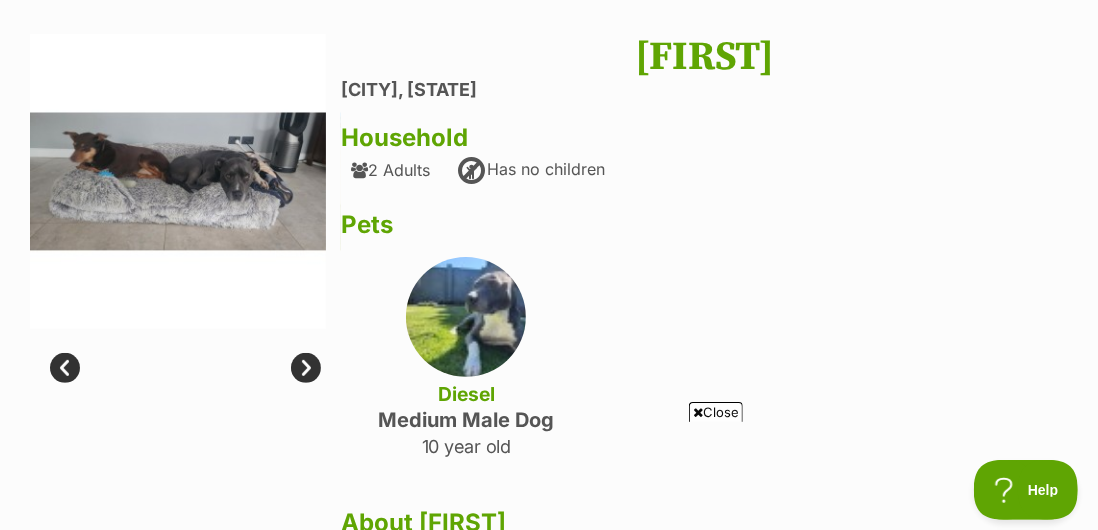 click on "Next" at bounding box center (306, 368) 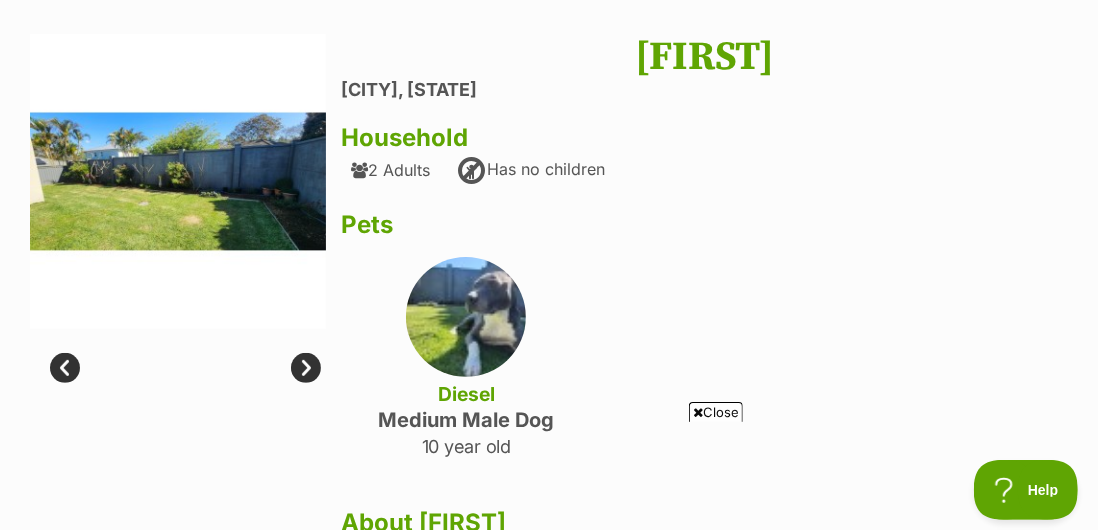 click on "Next" at bounding box center (306, 368) 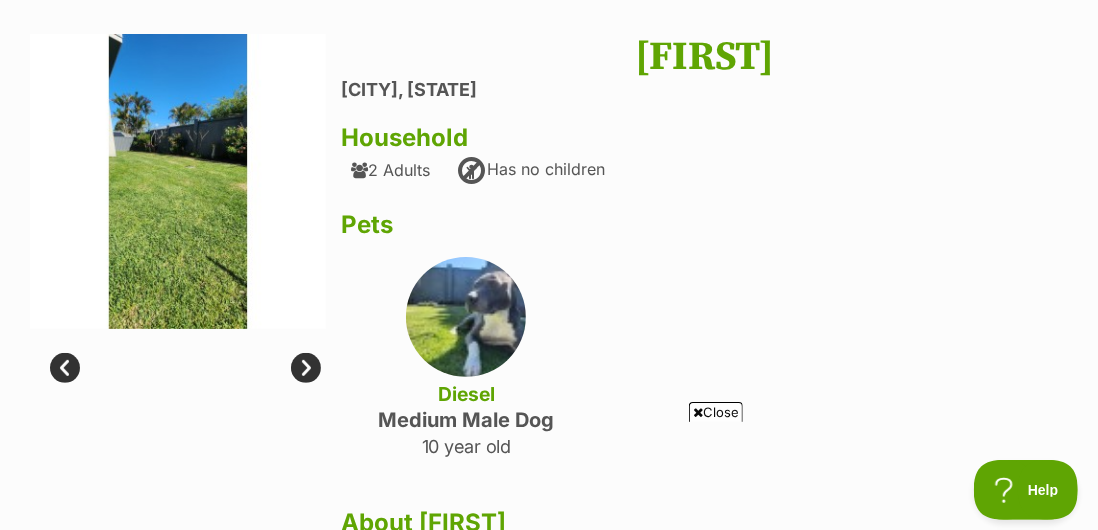 click on "Next" at bounding box center [306, 368] 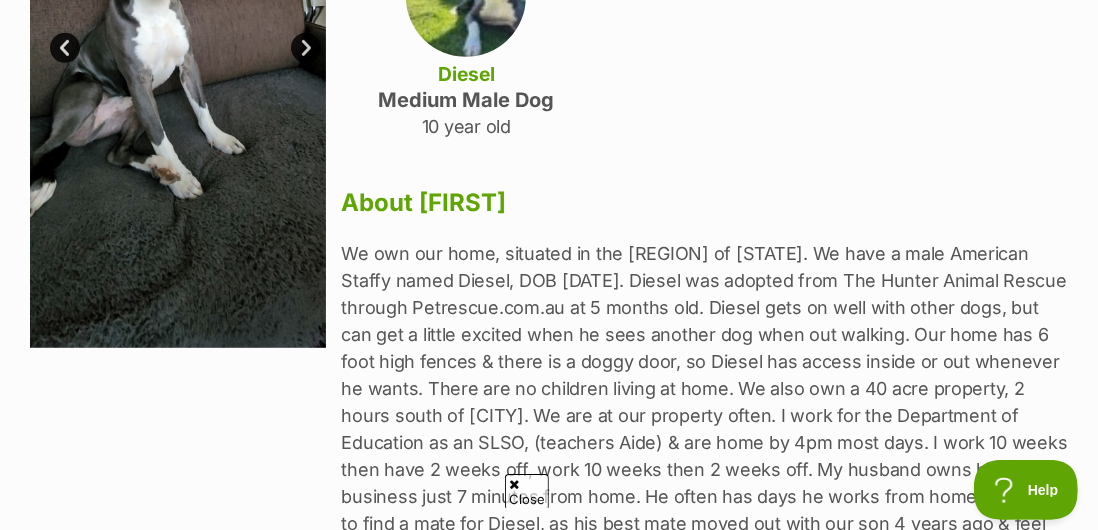 scroll, scrollTop: 0, scrollLeft: 0, axis: both 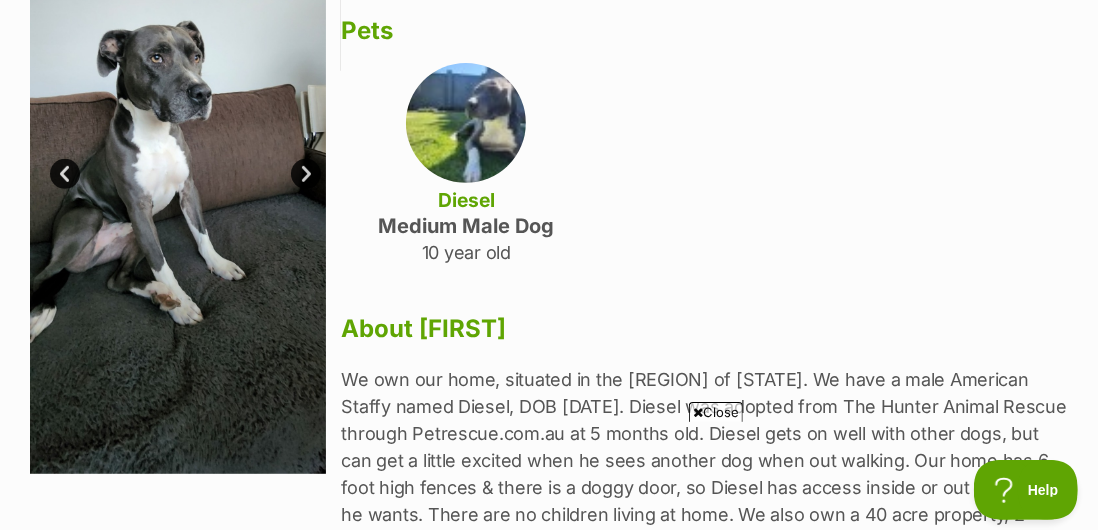 click on "Next" at bounding box center (306, 174) 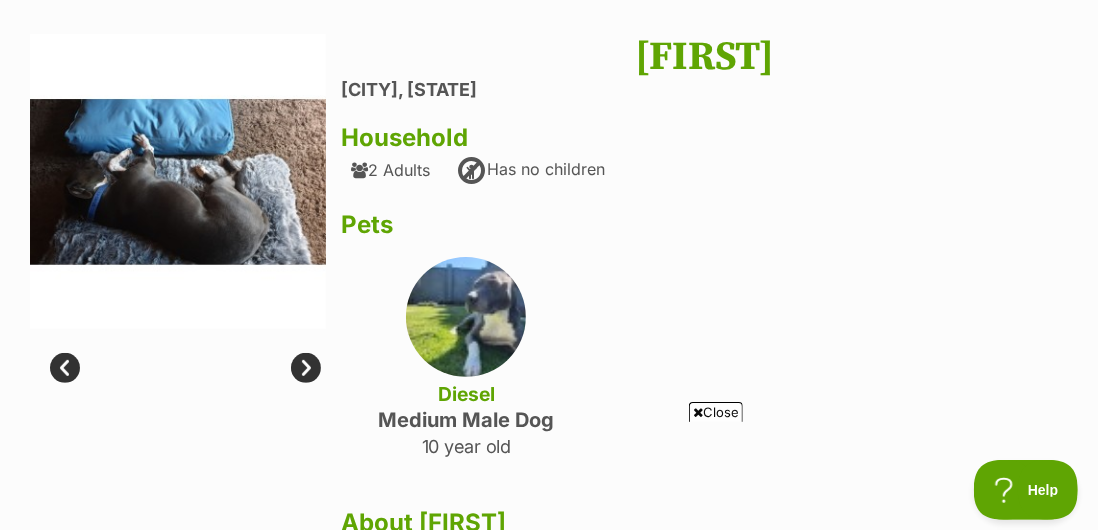 scroll, scrollTop: 149, scrollLeft: 0, axis: vertical 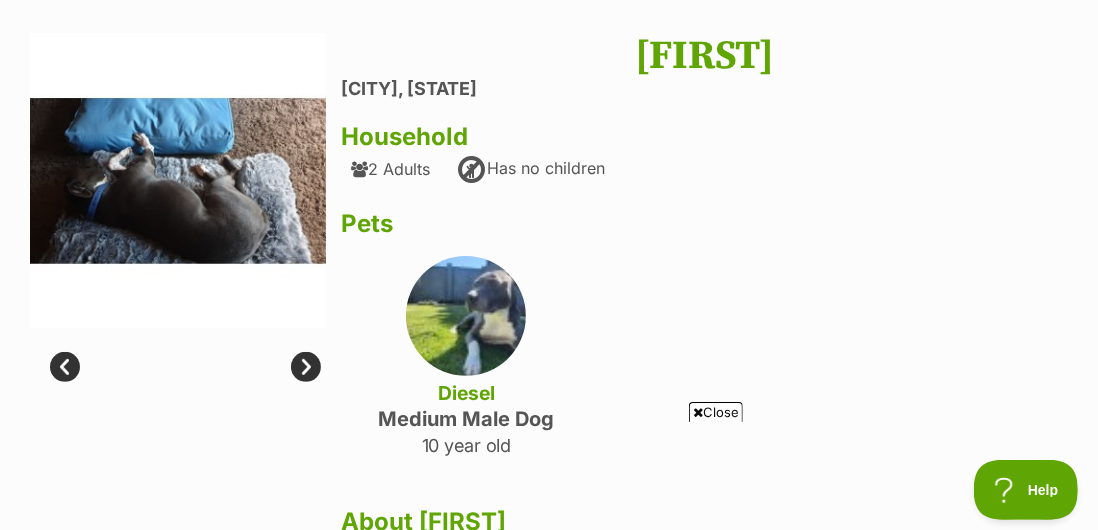 click on "Next" at bounding box center (306, 367) 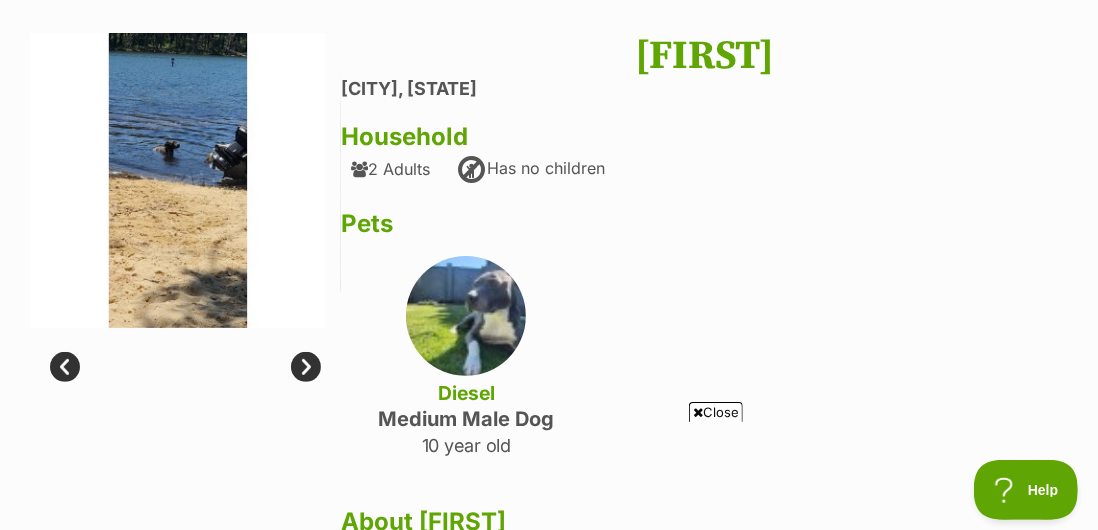 click on "Next" at bounding box center [306, 367] 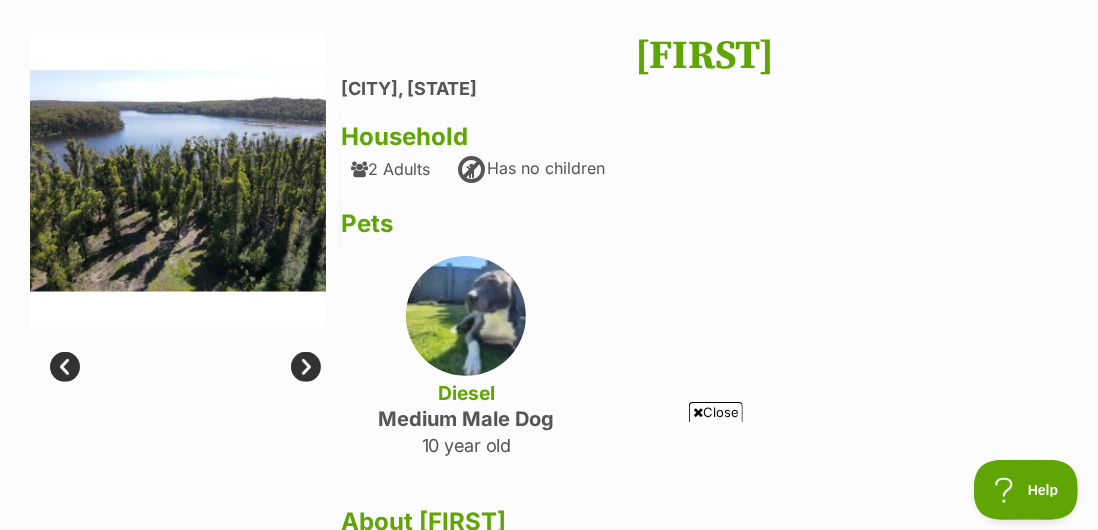 click on "Next" at bounding box center (306, 367) 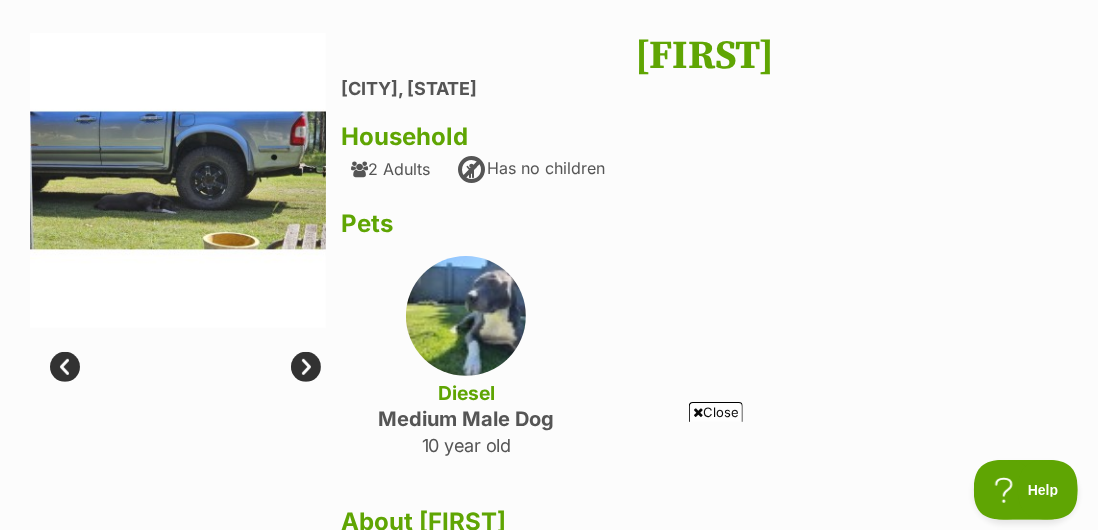 click on "Next" at bounding box center (306, 367) 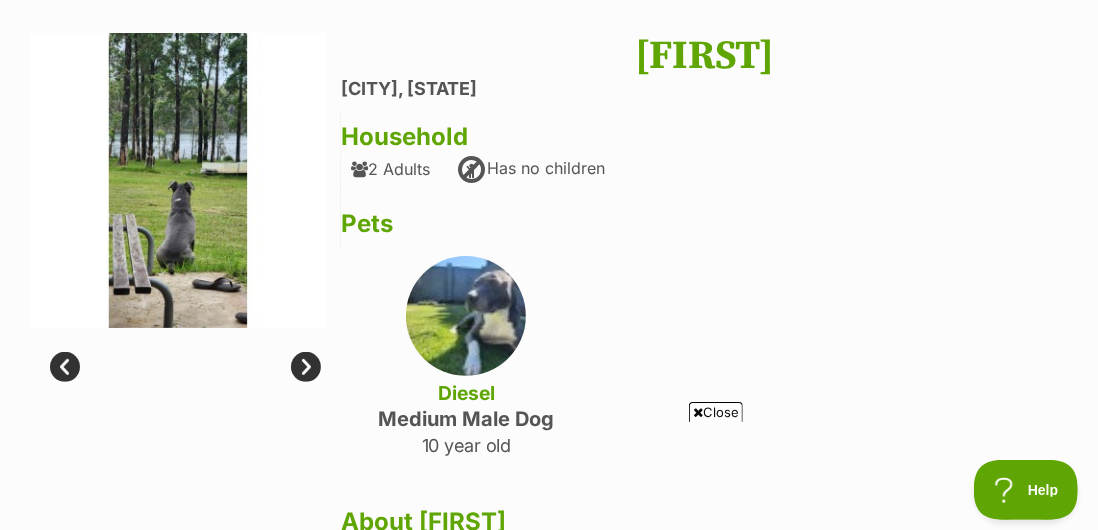 click on "Next" at bounding box center (306, 367) 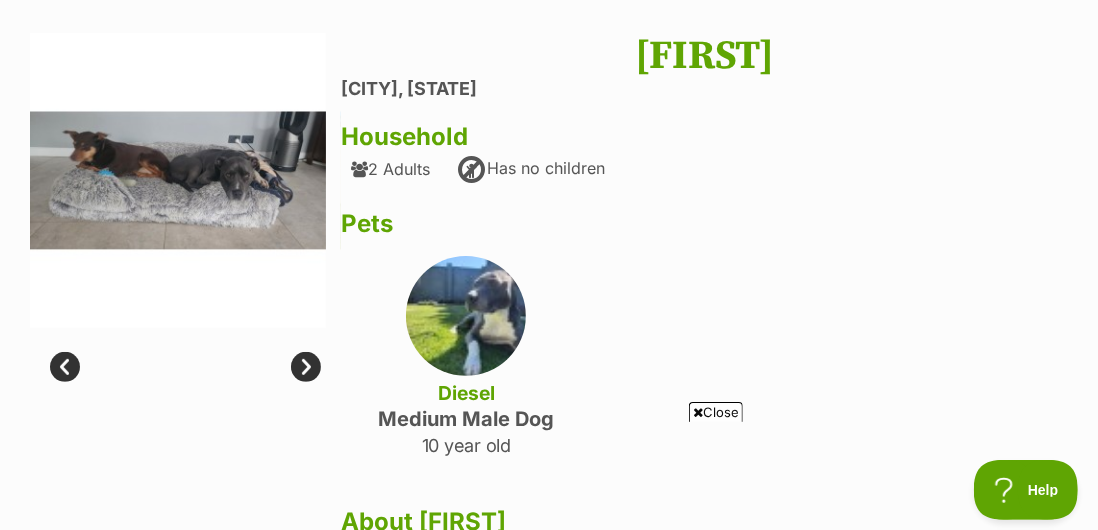 click on "Next" at bounding box center (306, 367) 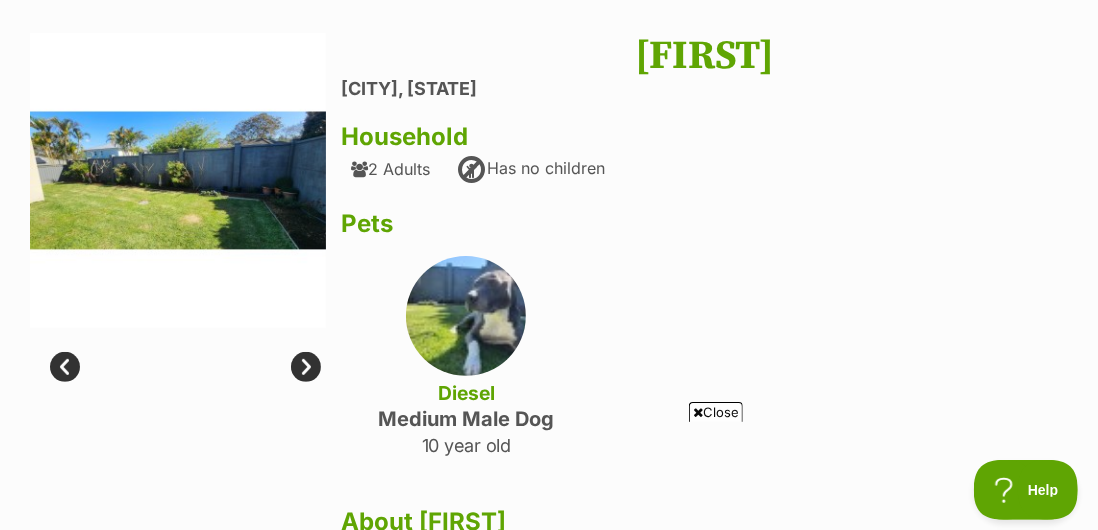 click on "Next" at bounding box center (306, 367) 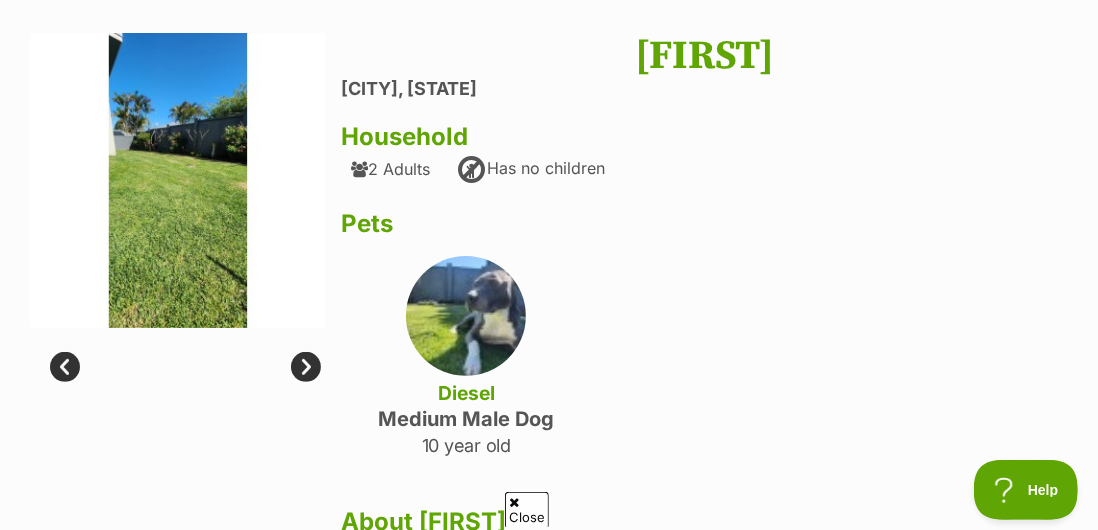 click on "Next" at bounding box center [306, 367] 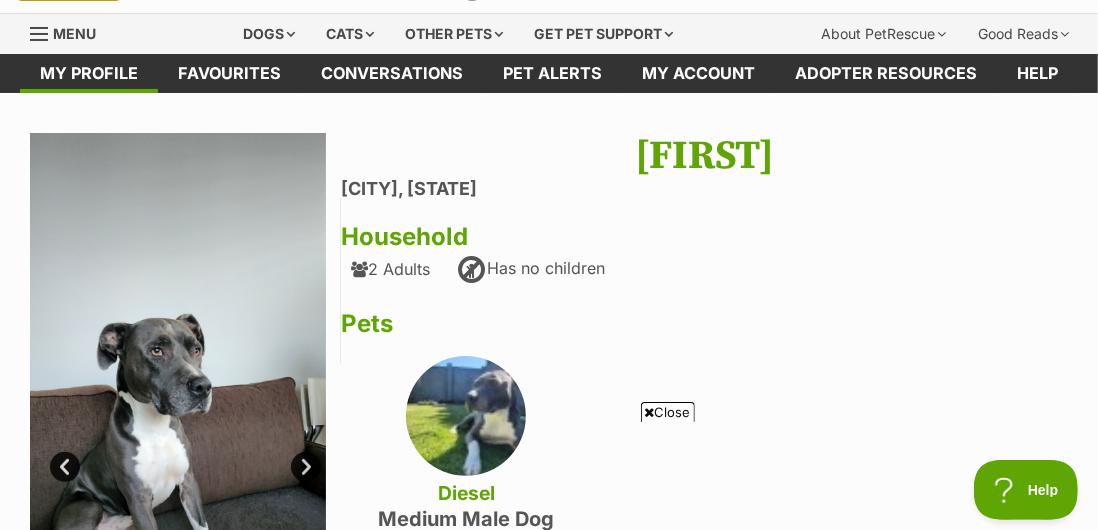 scroll, scrollTop: 0, scrollLeft: 0, axis: both 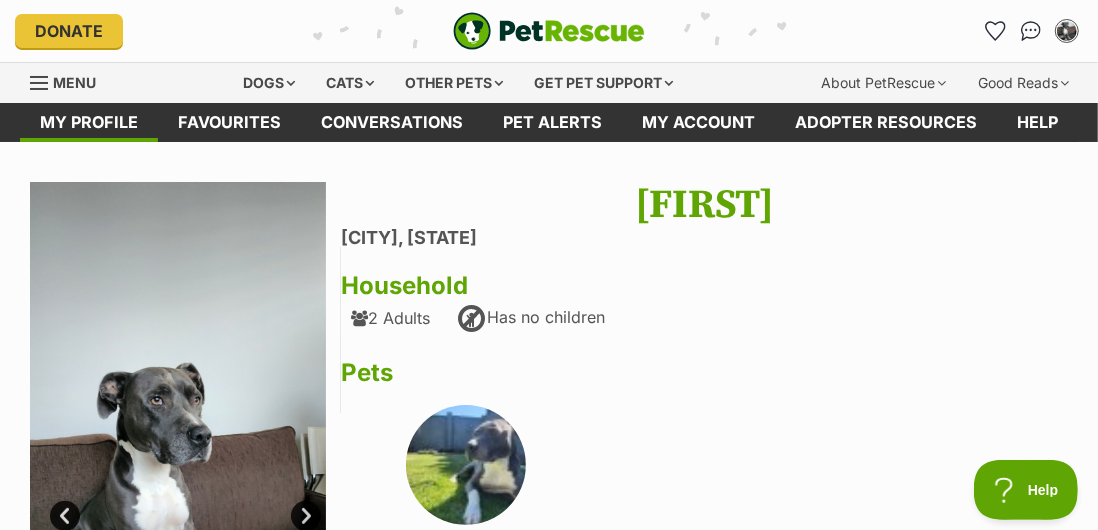 click 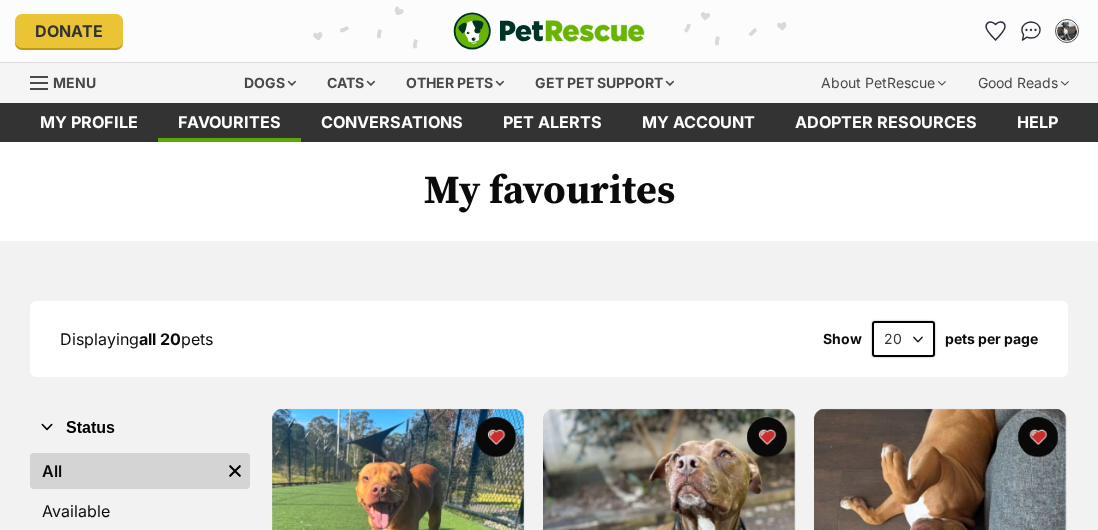 scroll, scrollTop: 0, scrollLeft: 0, axis: both 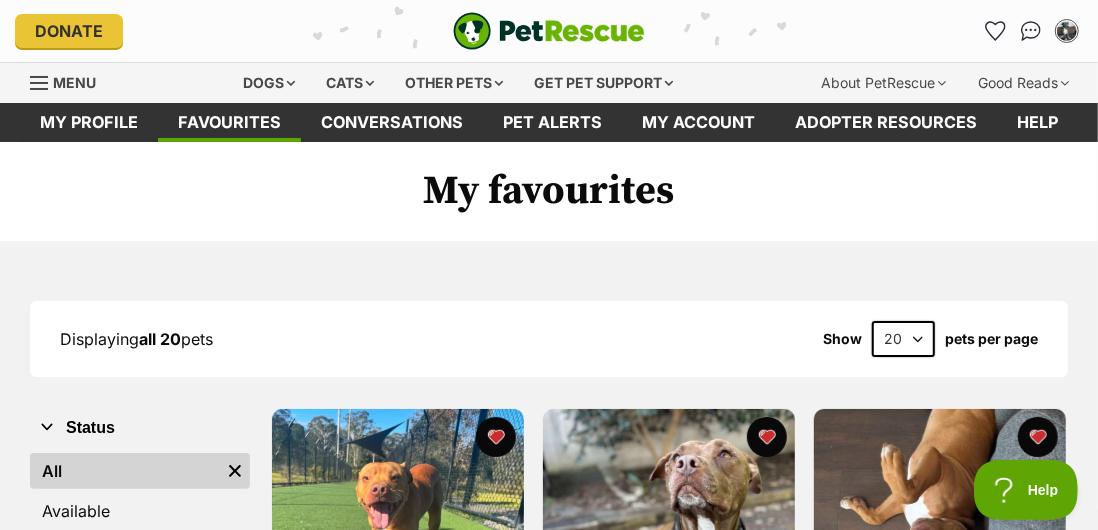 click on "20 40 60" at bounding box center (903, 339) 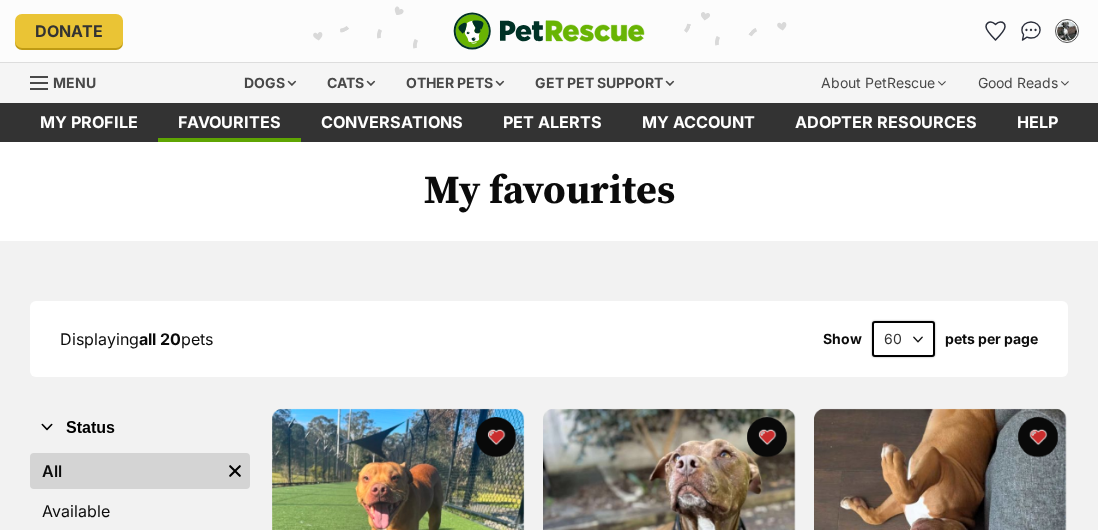 scroll, scrollTop: 42, scrollLeft: 0, axis: vertical 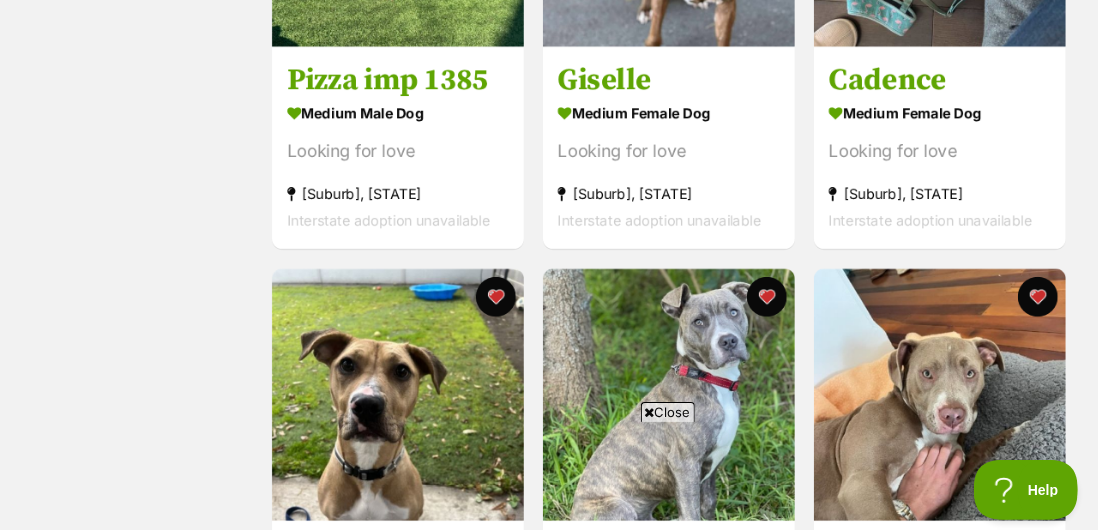 click at bounding box center (669, 395) 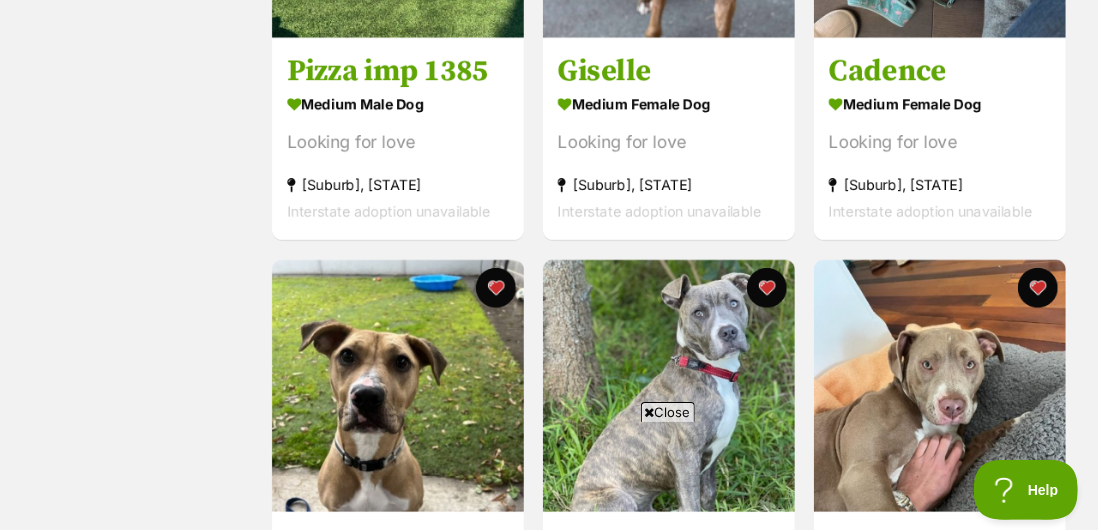 scroll, scrollTop: 698, scrollLeft: 0, axis: vertical 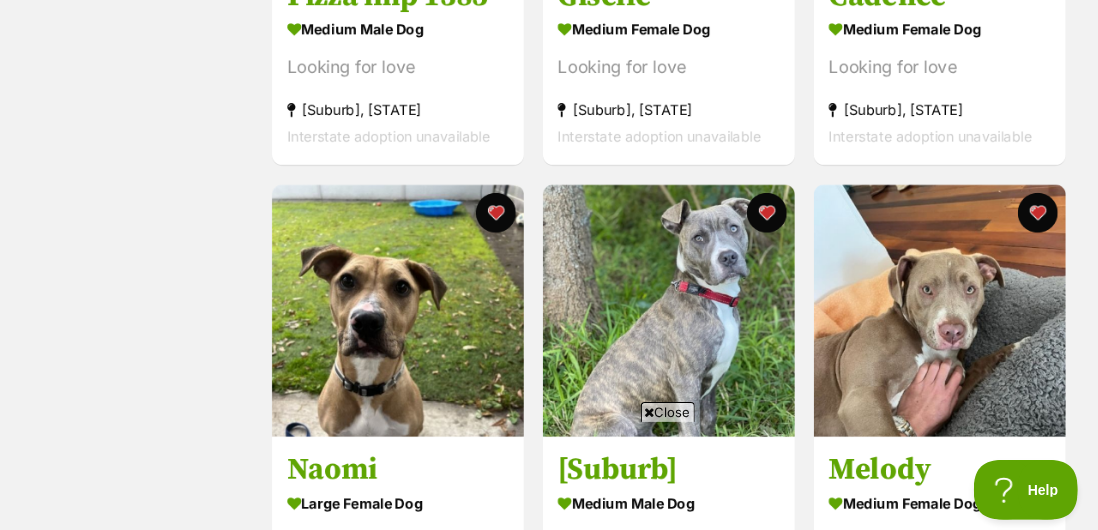 click on "Close" at bounding box center [668, 412] 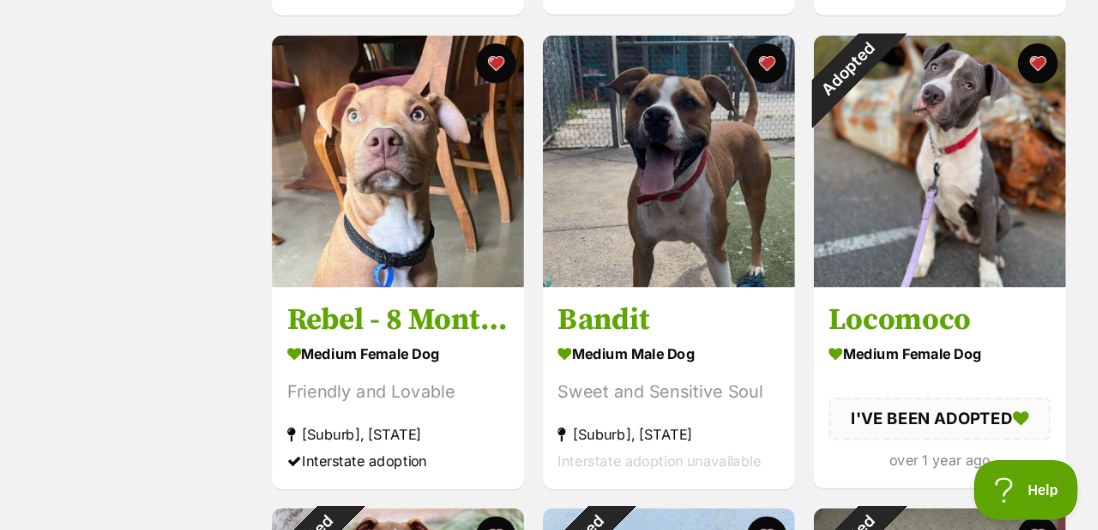 scroll, scrollTop: 2269, scrollLeft: 0, axis: vertical 